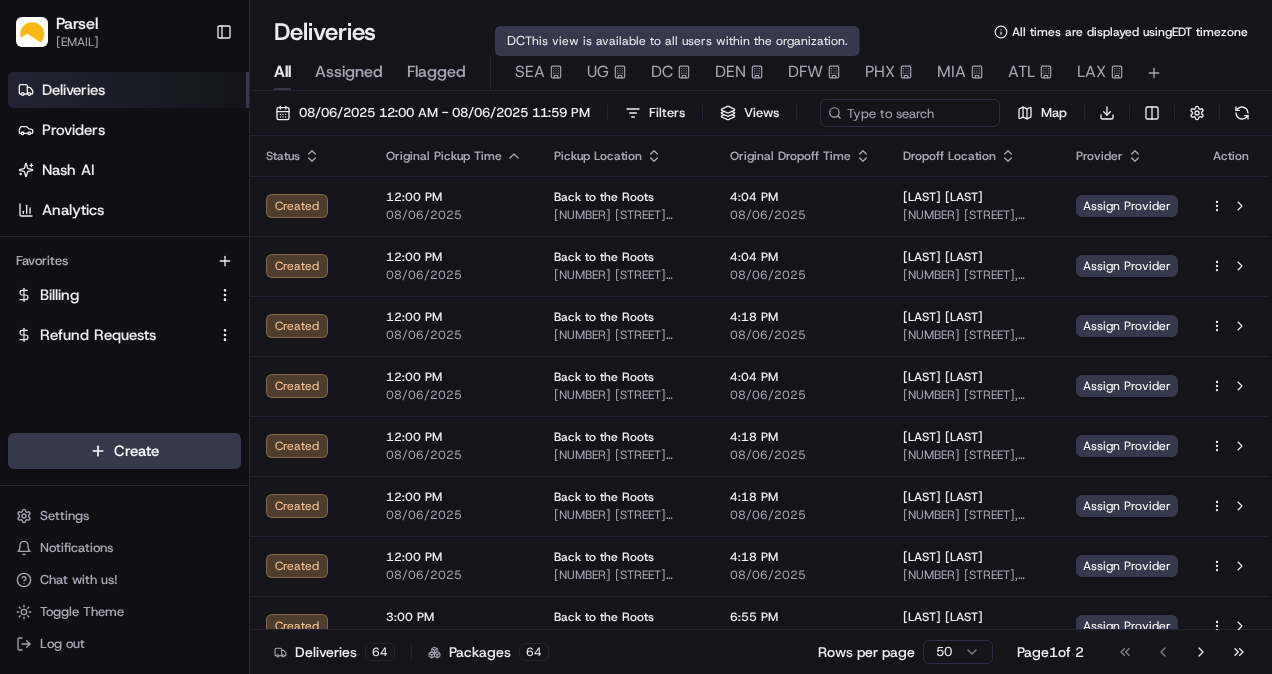 scroll, scrollTop: 0, scrollLeft: 0, axis: both 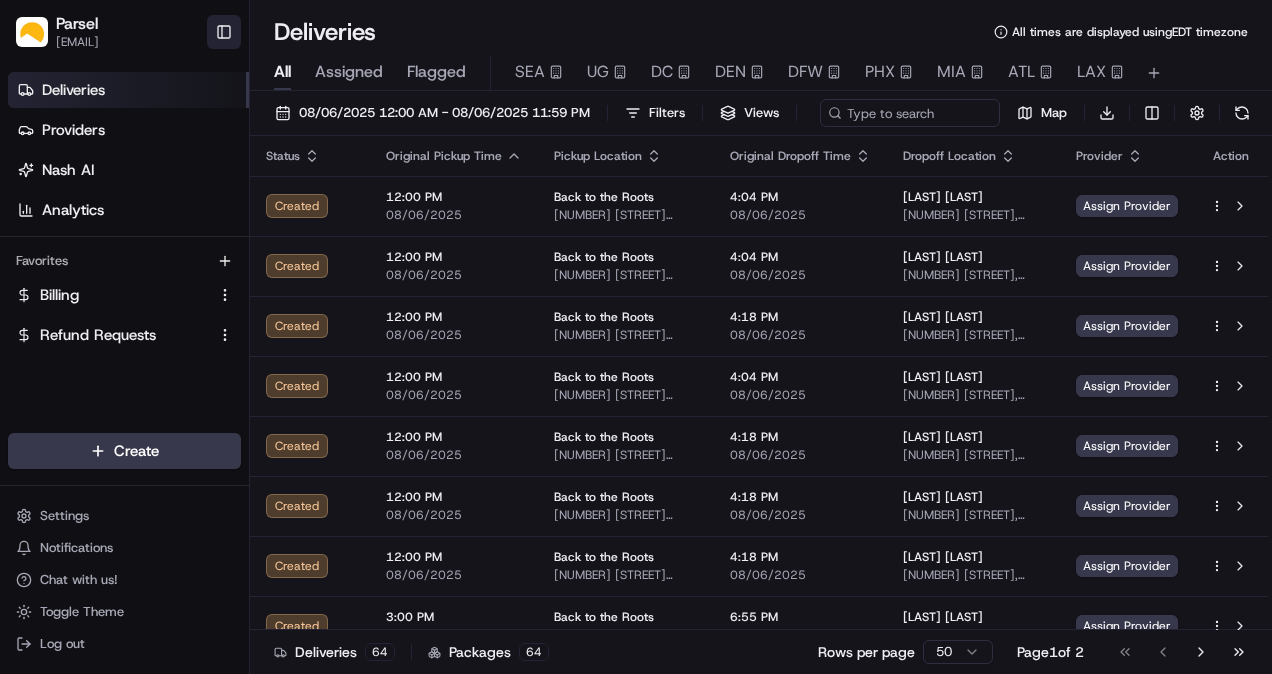 click on "Toggle Sidebar" at bounding box center [224, 32] 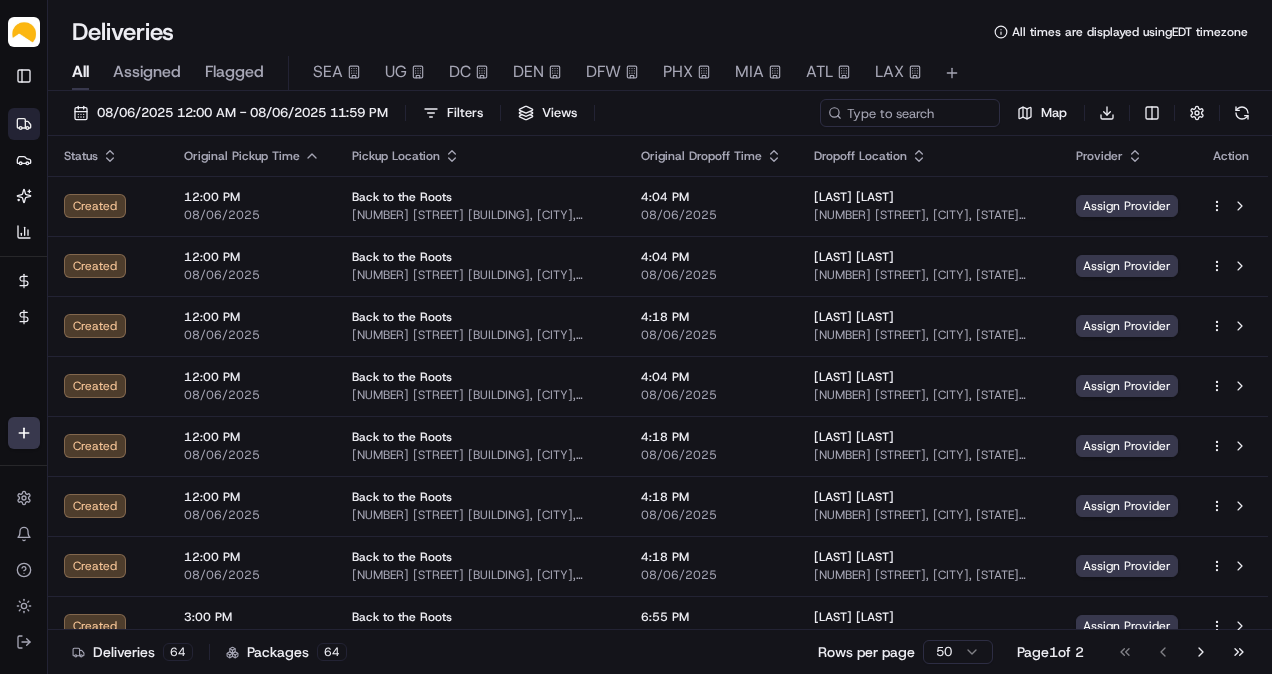 click on "Assigned" at bounding box center [147, 72] 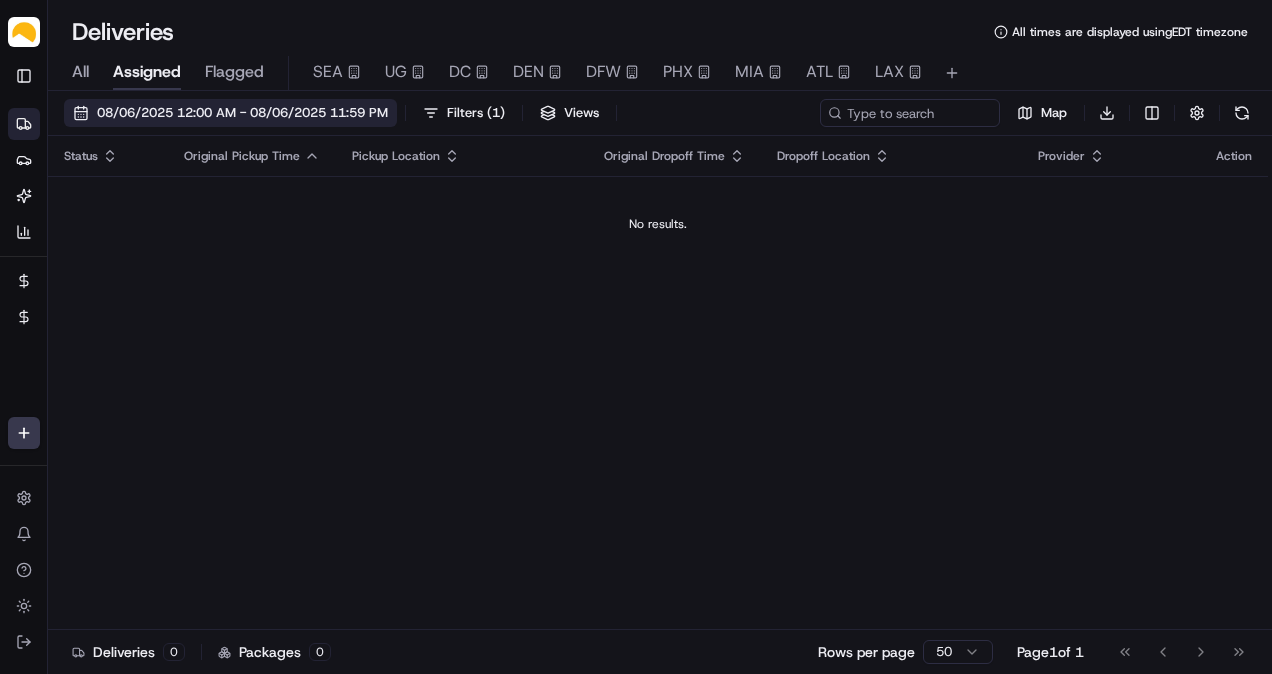 click on "08/06/2025 12:00 AM - 08/06/2025 11:59 PM" at bounding box center (242, 113) 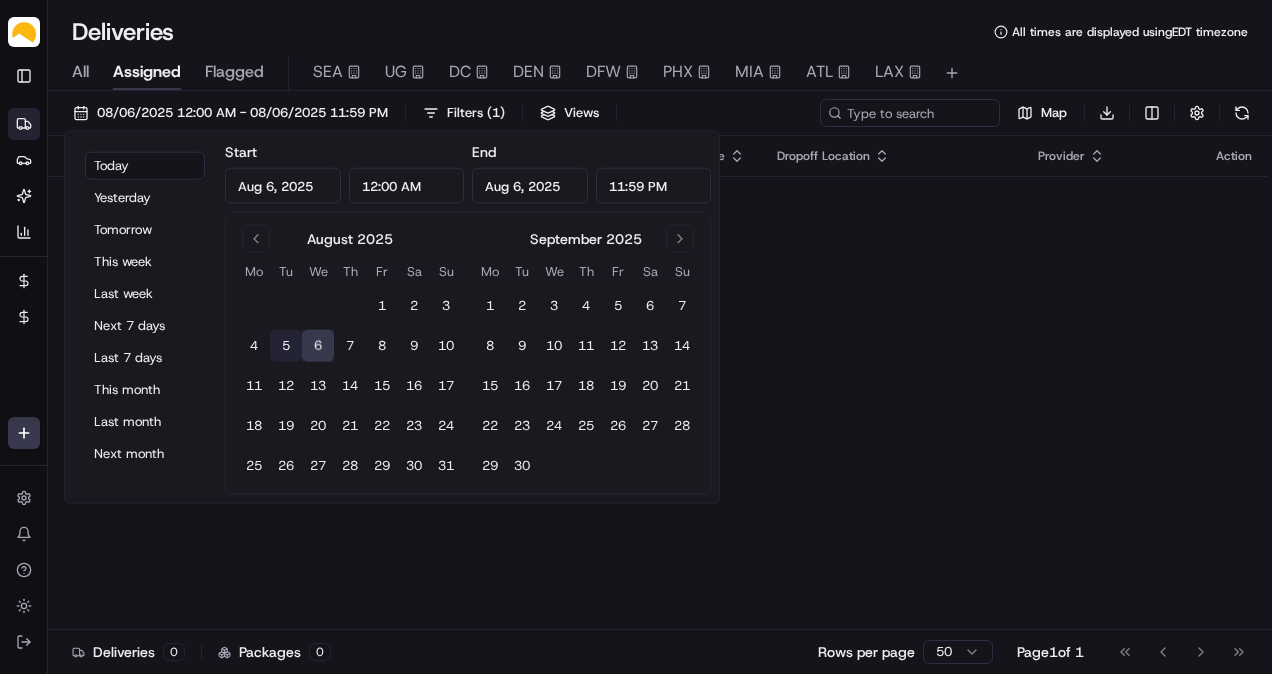 click on "5" at bounding box center [286, 346] 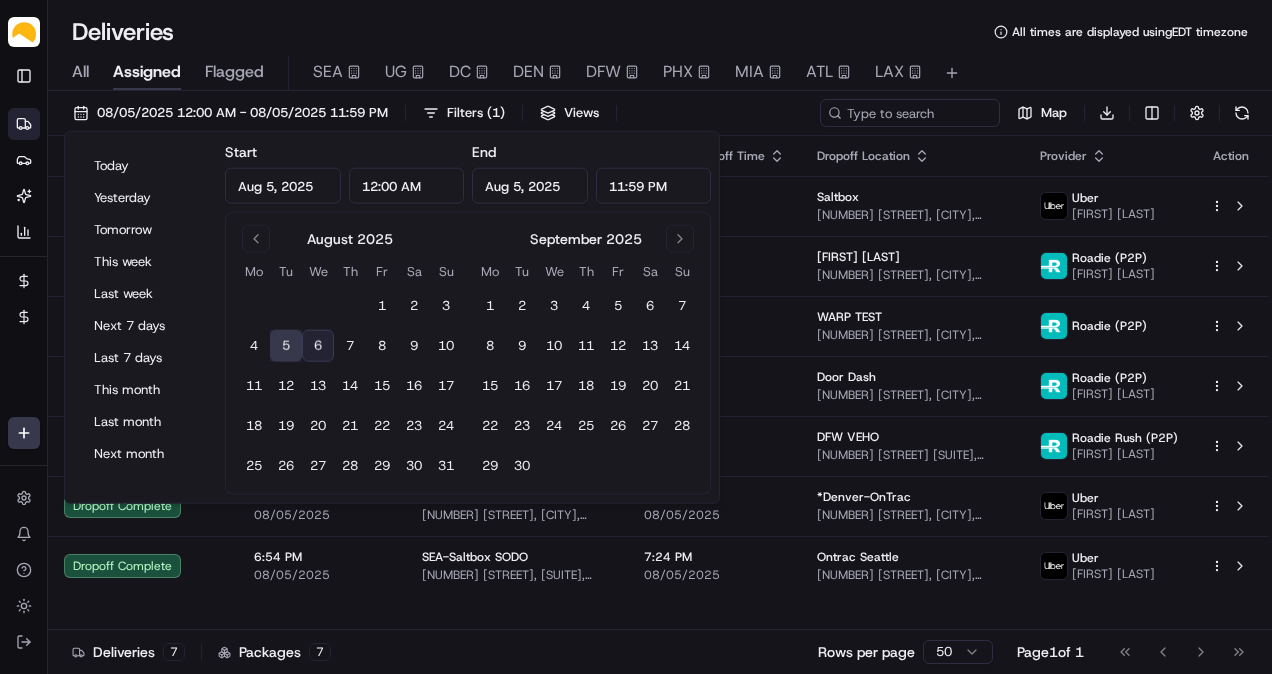 click on "Deliveries All times are displayed using  EDT   timezone" at bounding box center (660, 32) 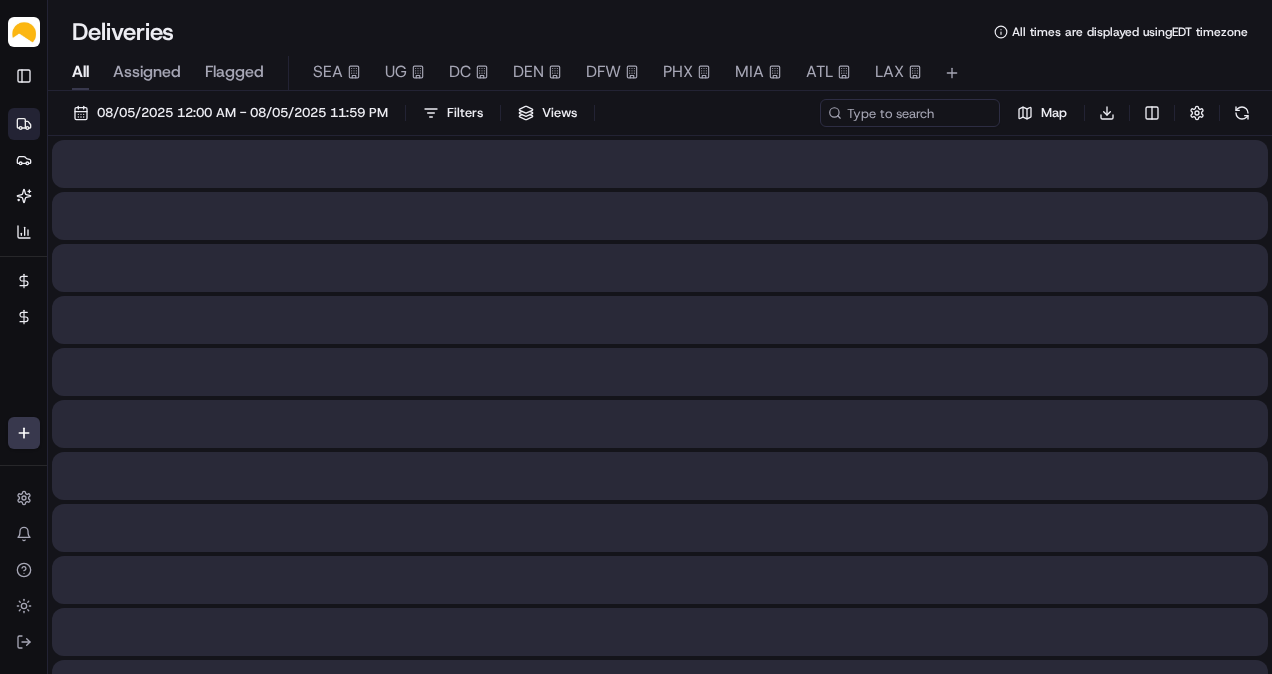 click on "All" at bounding box center [80, 72] 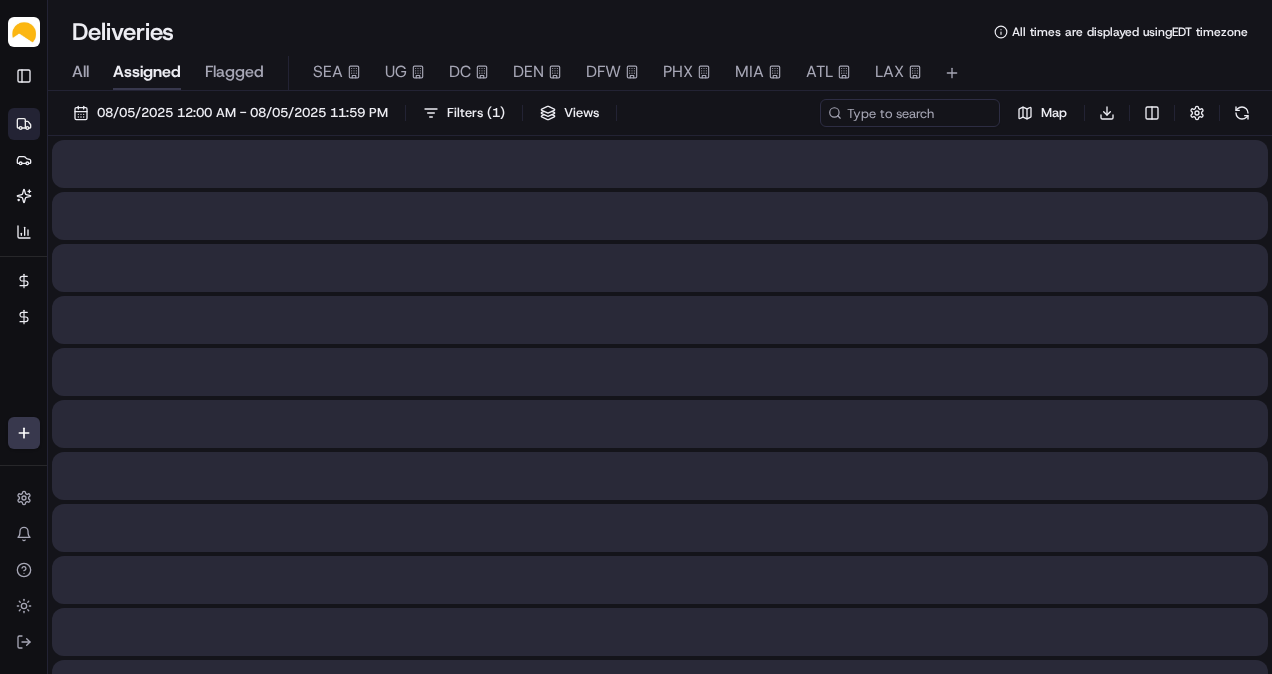 click on "Assigned" at bounding box center (147, 72) 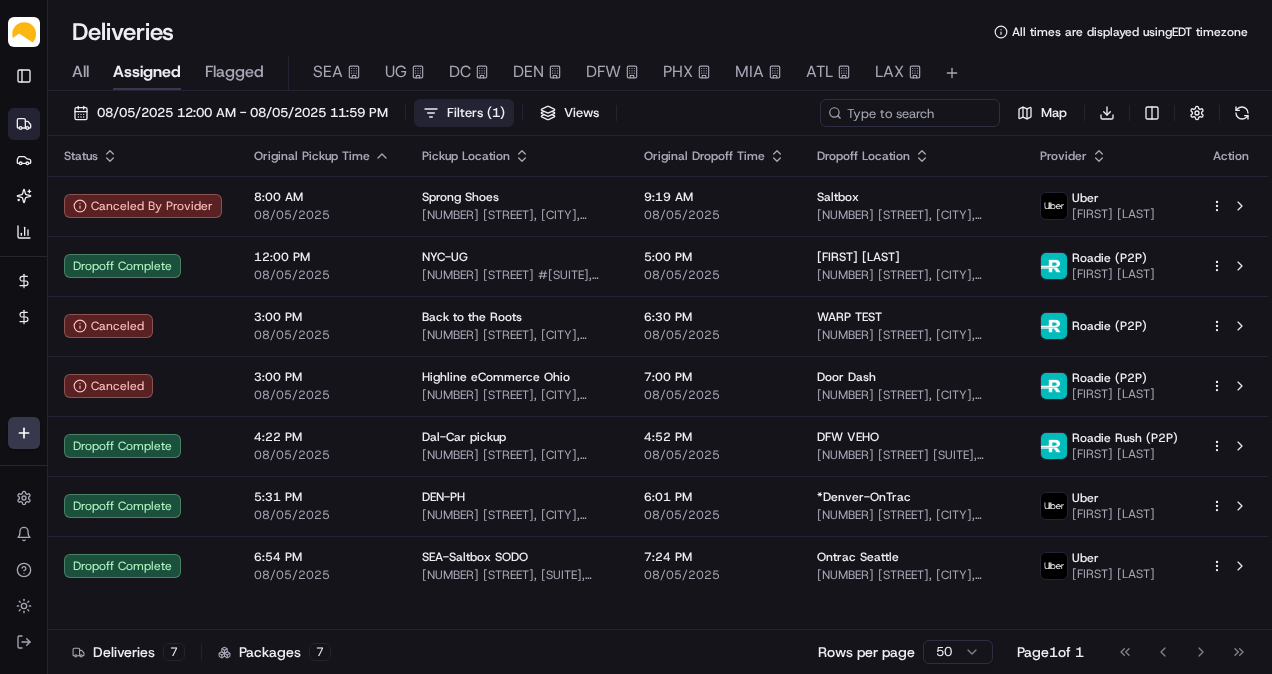 click on "Filters ( 1 )" at bounding box center (464, 113) 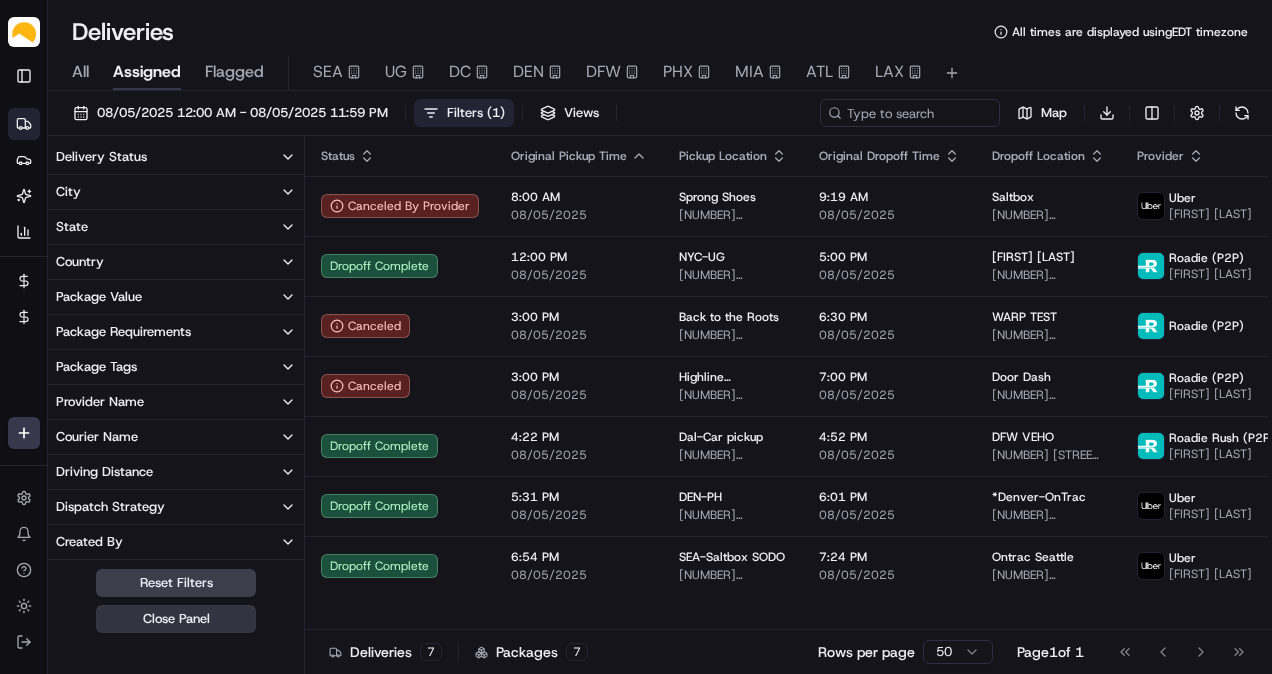 click on "Close Panel" at bounding box center [176, 619] 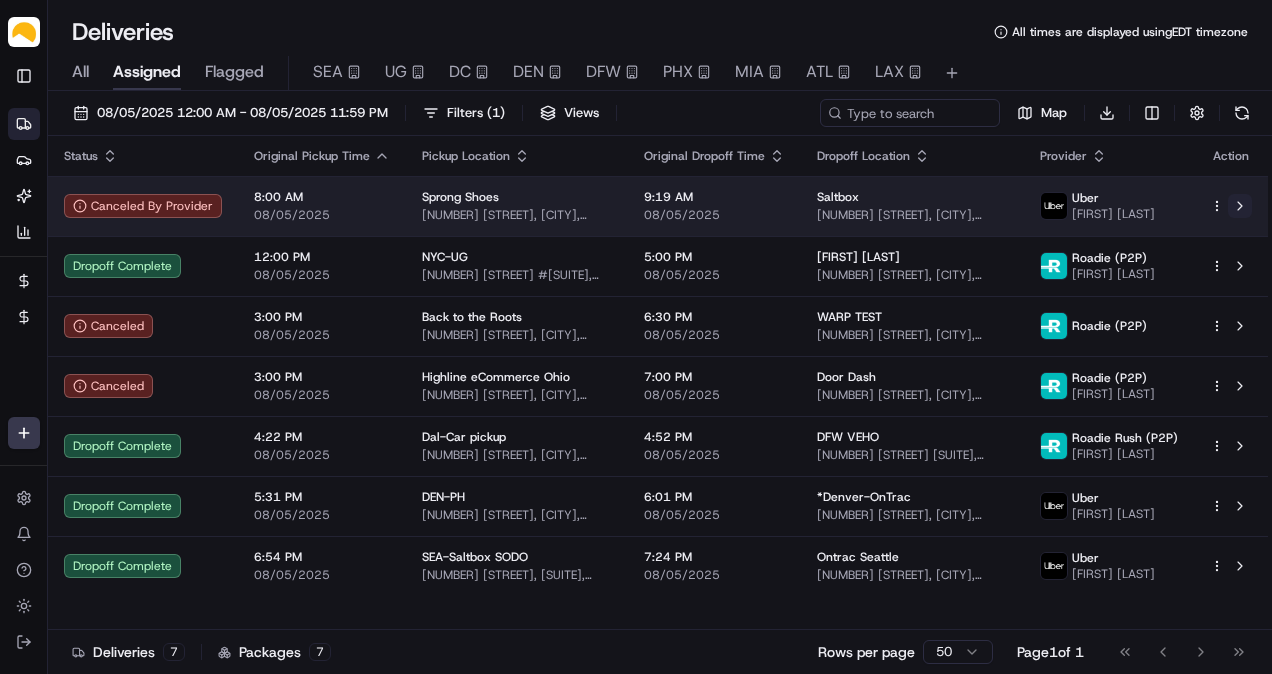 click at bounding box center [1240, 206] 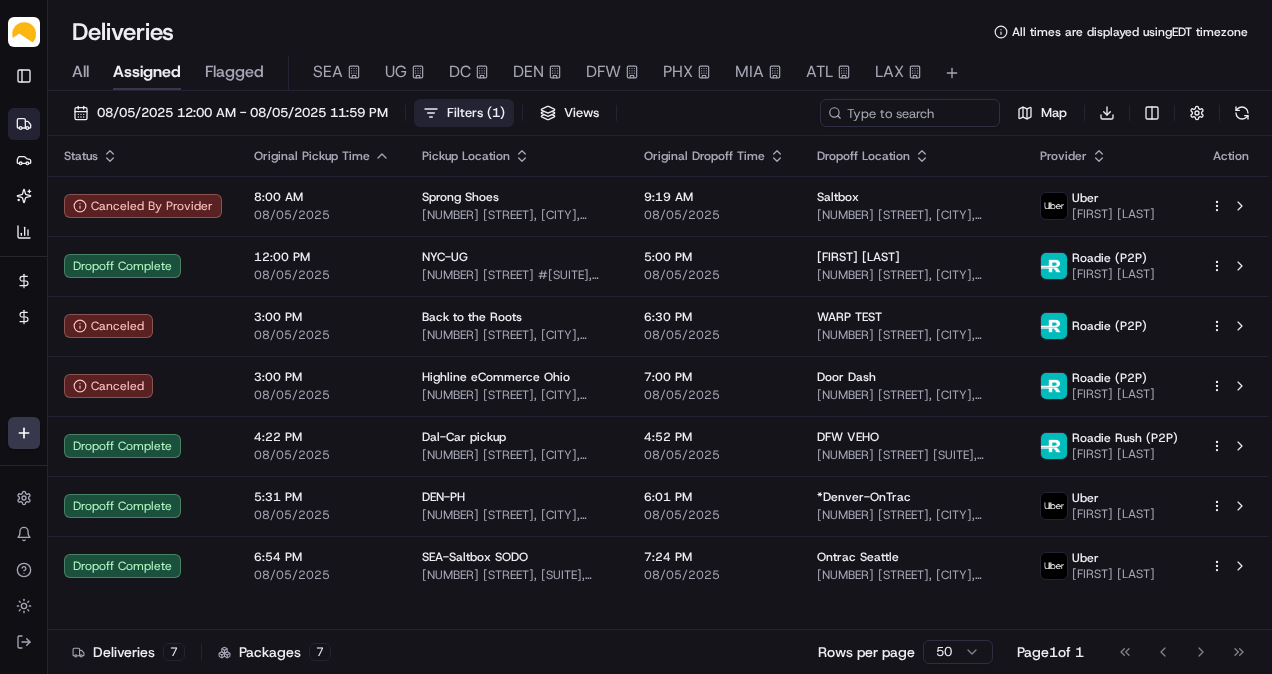 click on "( 1 )" at bounding box center (496, 113) 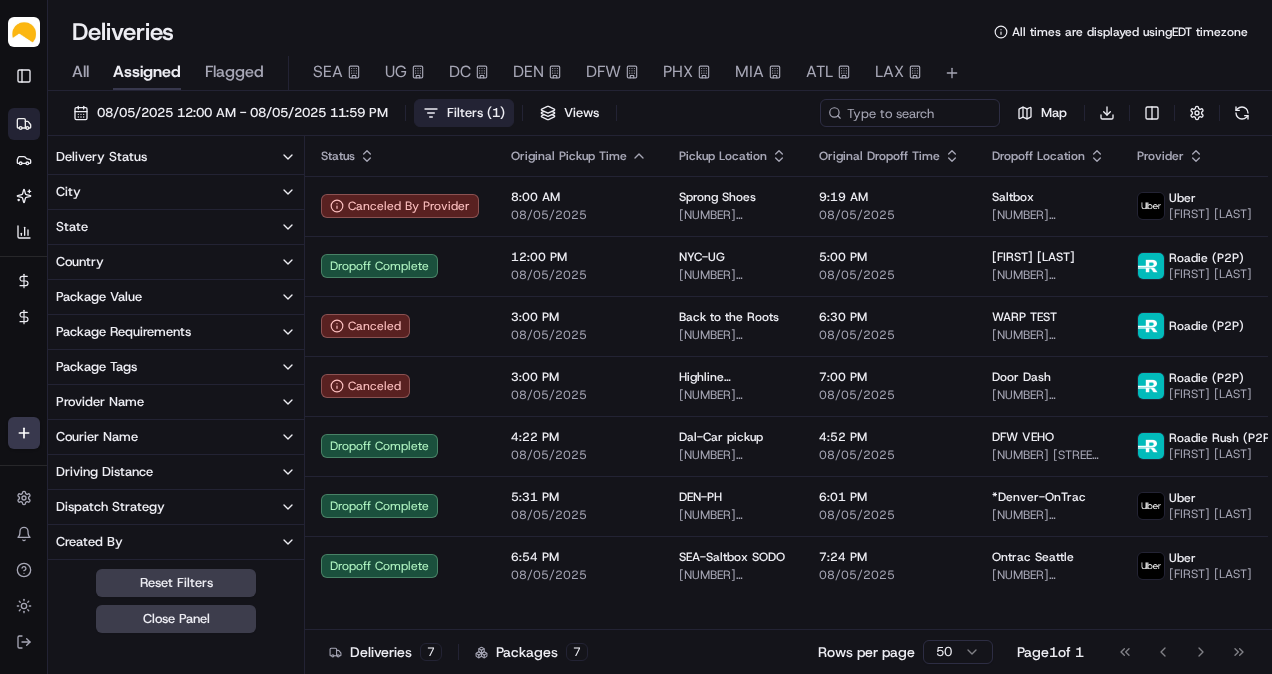 click on "Delivery Status" at bounding box center [176, 157] 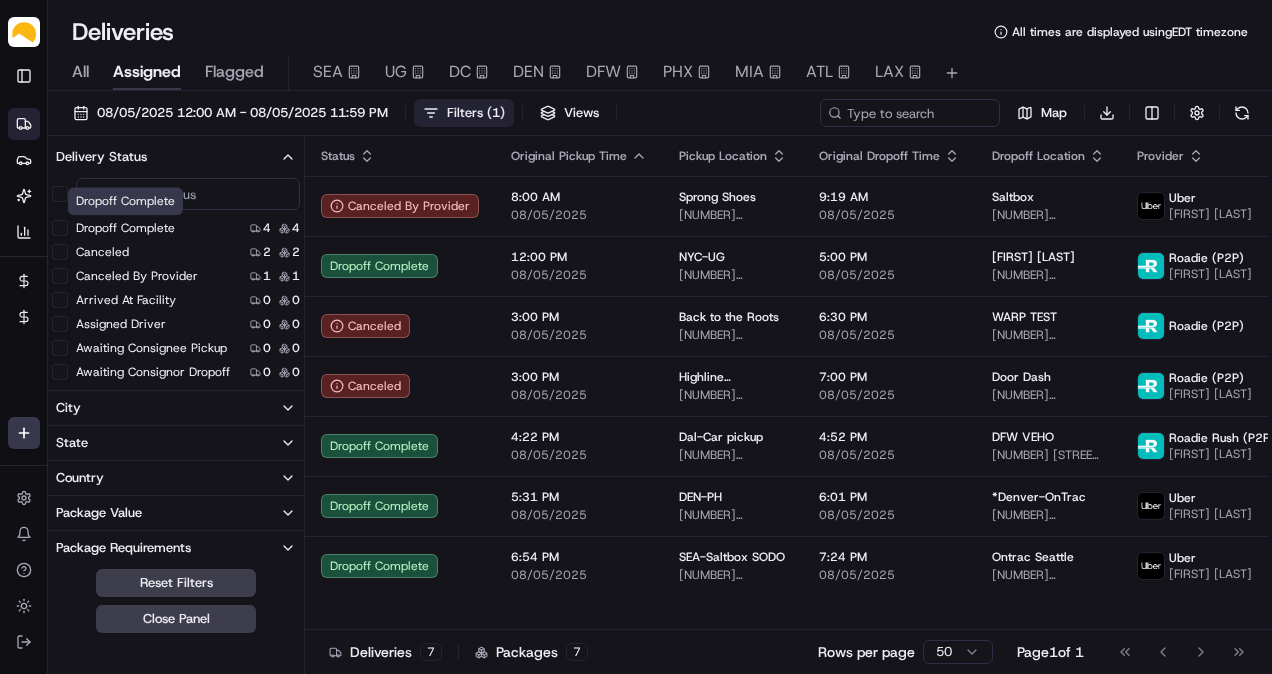 click on "Dropoff Complete" at bounding box center [125, 228] 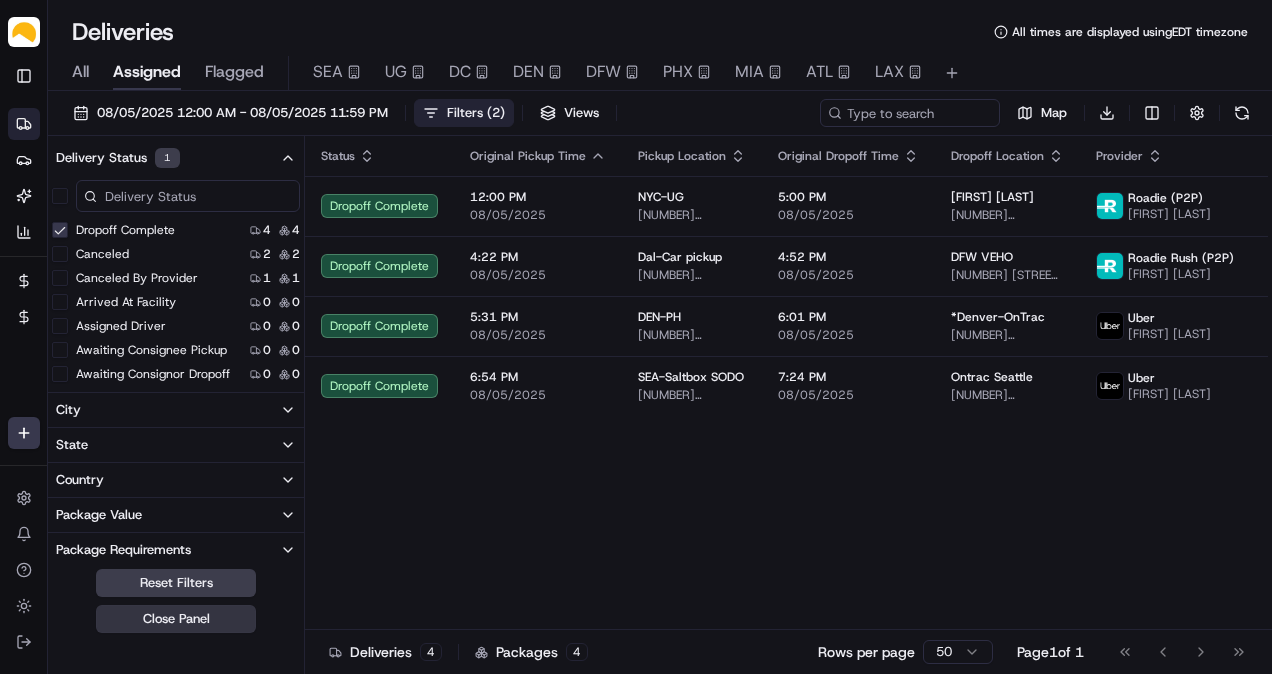 click on "Close Panel" at bounding box center (176, 619) 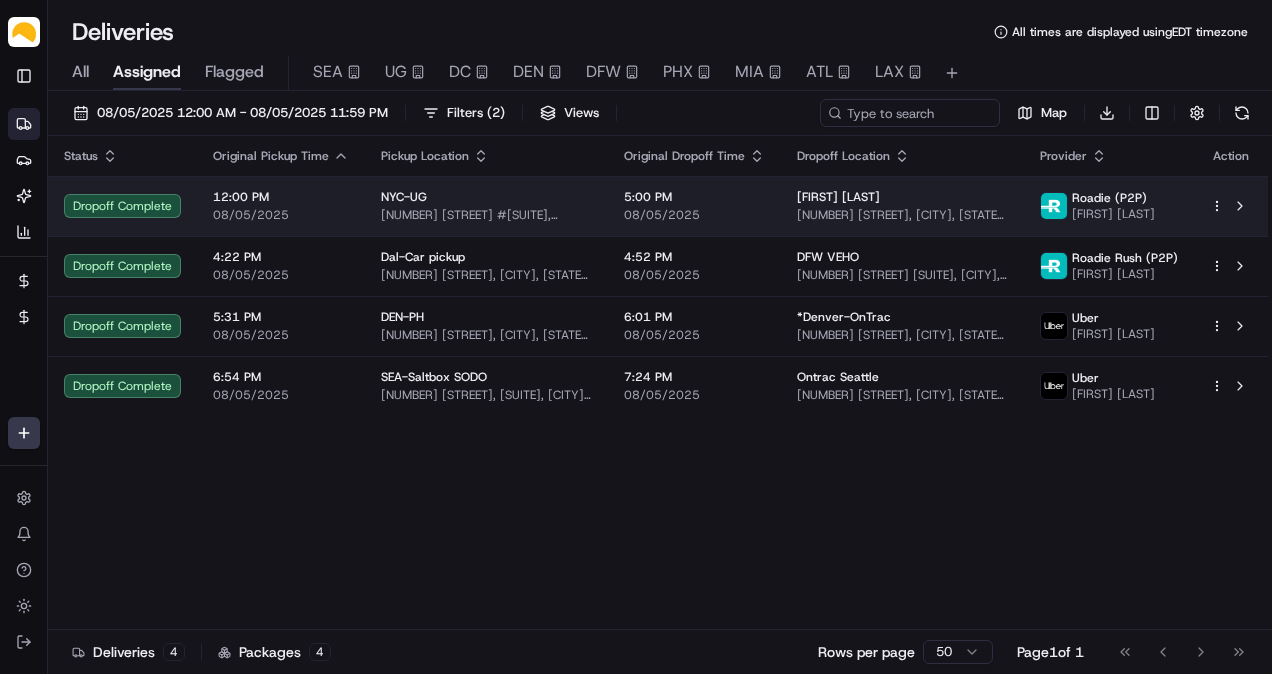 click on "[FIRST] [LAST] [NUMBER] [STREET], [CITY], [STATE] [POSTAL_CODE], [COUNTRY]" at bounding box center [902, 206] 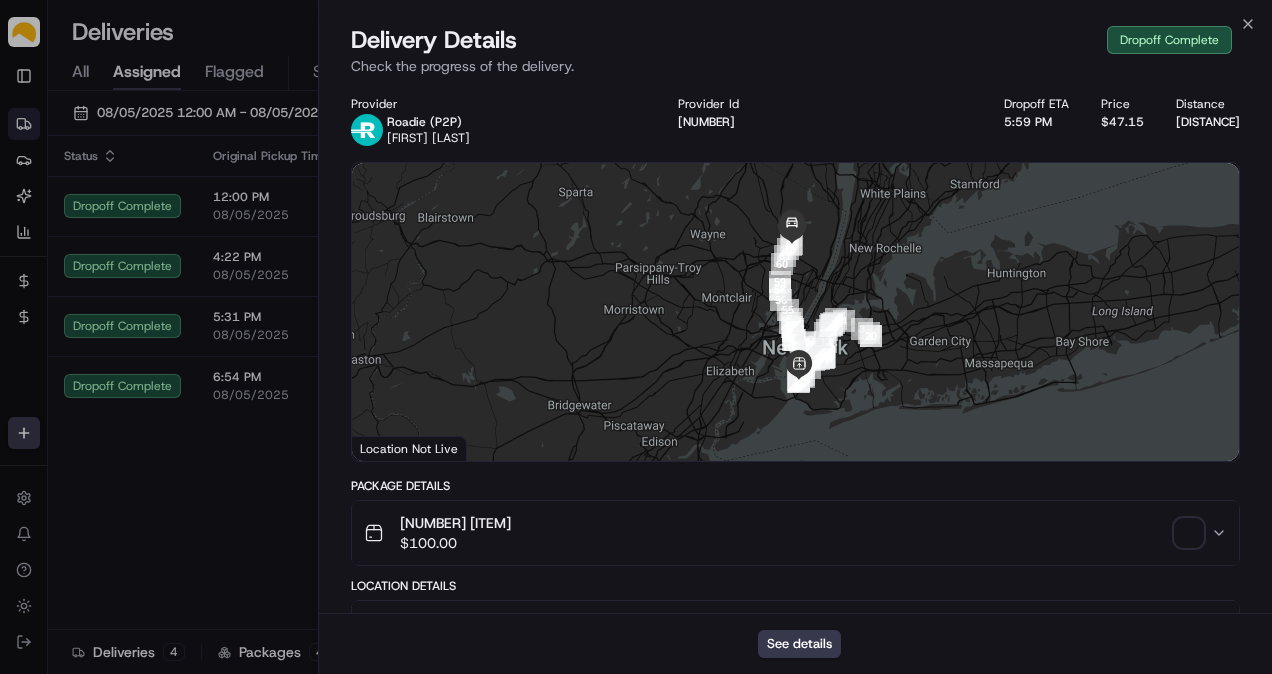 click at bounding box center [1189, 533] 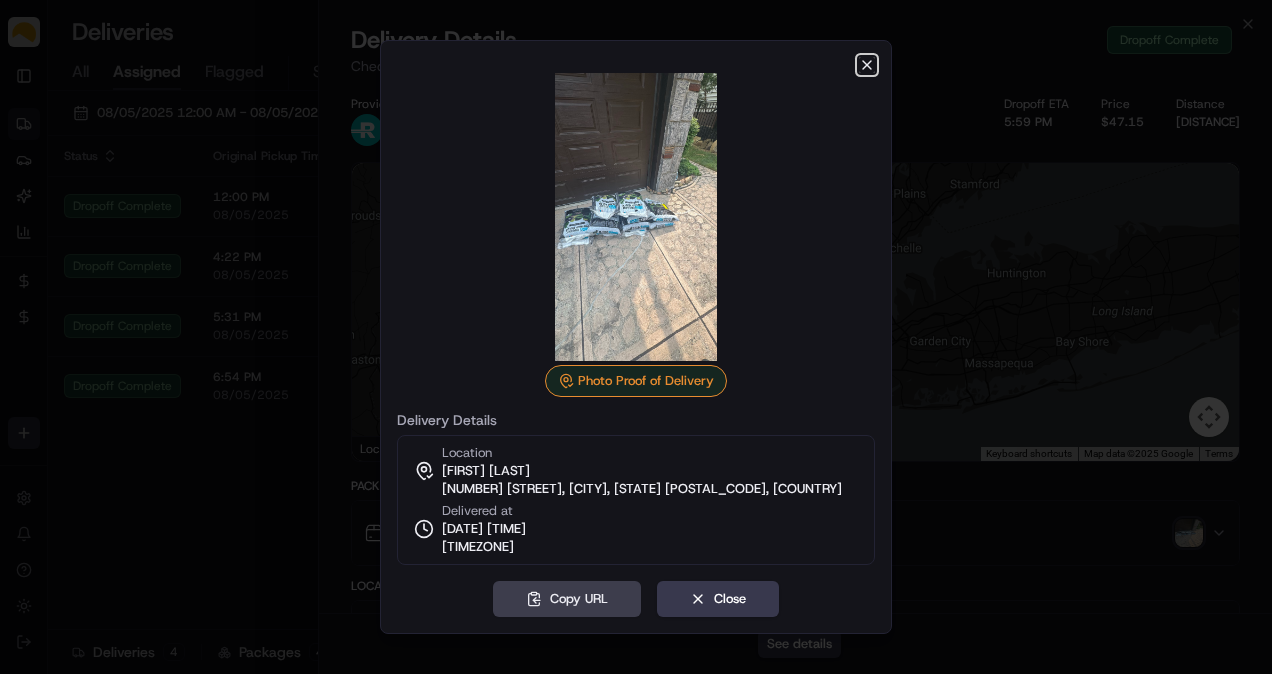 click 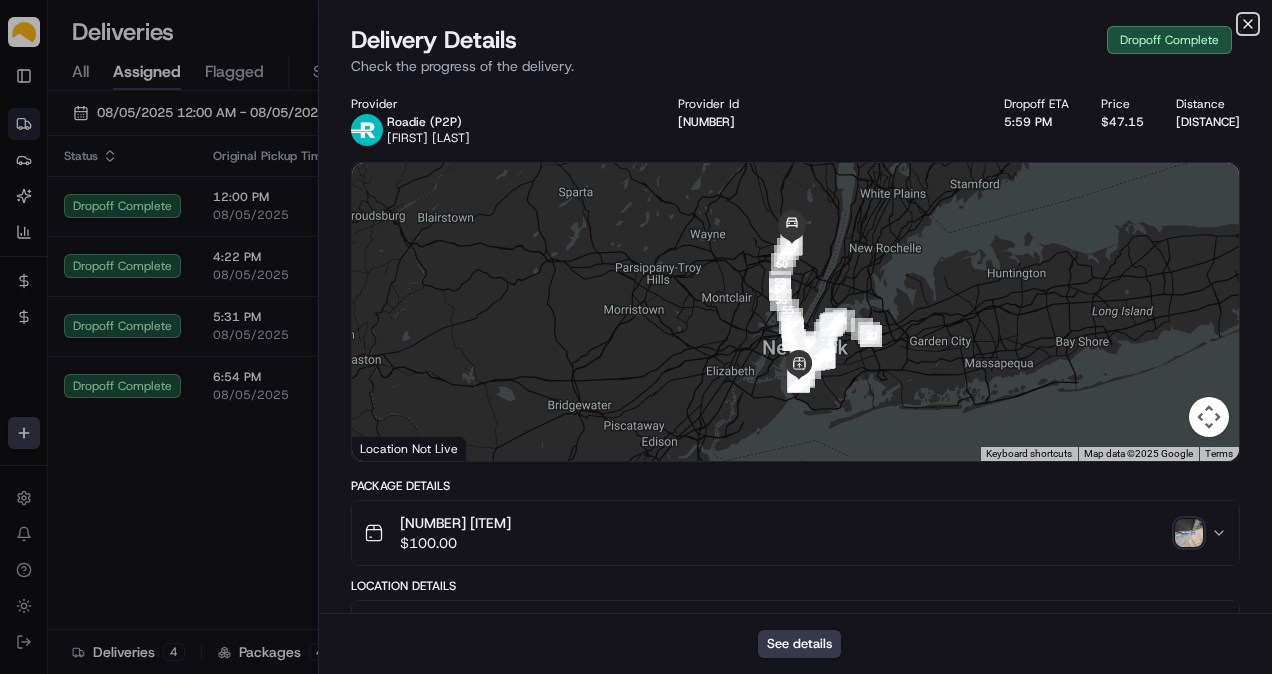 click 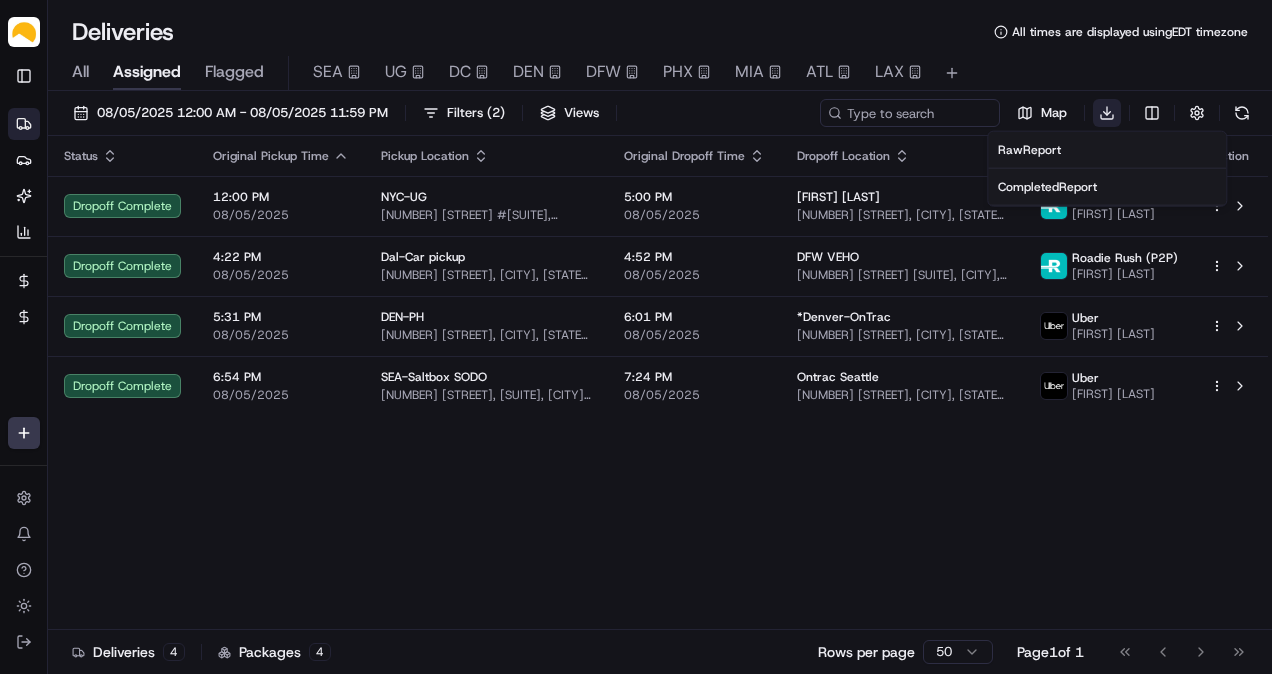 click on "Parsel [EMAIL] Toggle Sidebar Deliveries Providers Nash AI Analytics Favorites Billing Refund Requests Main Menu Members & Organization Organization Users Roles Preferences Customization Tracking Orchestration Automations Dispatch Strategy Locations Pickup Locations Dropoff Locations Billing Billing Refund Requests Integrations Notification Triggers Webhooks API Keys Request Logs Create Settings Notifications Chat with us! Toggle Theme Log out Deliveries All times are displayed using  EDT   timezone All Assigned Flagged SEA UG DC DEN DFW PHX MIA ATL LAX [DATE] - [DATE] Filters ( 2 ) Views Map Download Status Original Pickup Time Pickup Location Original Dropoff Time Dropoff Location Provider Action Dropoff Complete [TIME] [DATE] NYC-UG [NUMBER] [STREET] [SUITE], [CITY], [STATE] [POSTAL_CODE], [COUNTRY] [TIME] [DATE] [FIRST] [LAST] [COMPANY] ([COMPANY]) [FIRST] [LAST] Dropoff Complete [TIME] [DATE] Dal-Car pickup [TIME] [DATE] [NUMBER] [NUMBER]" at bounding box center (636, 337) 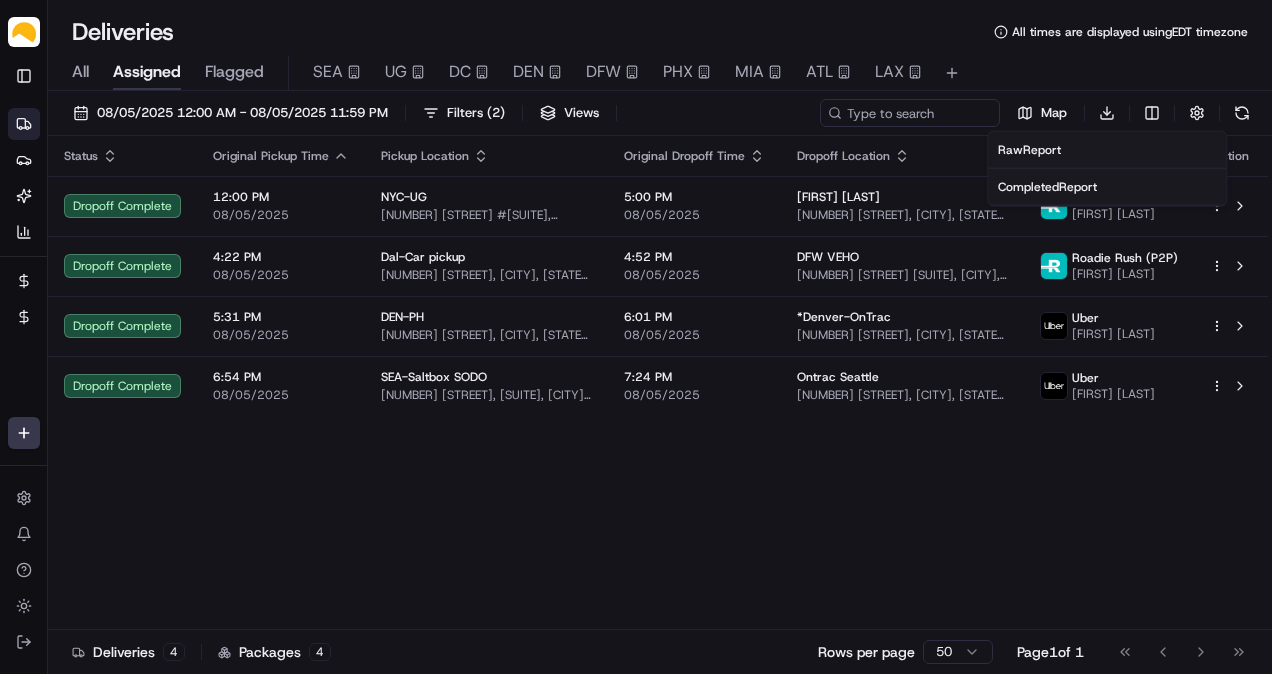 click on "Completed  Report" at bounding box center [1047, 187] 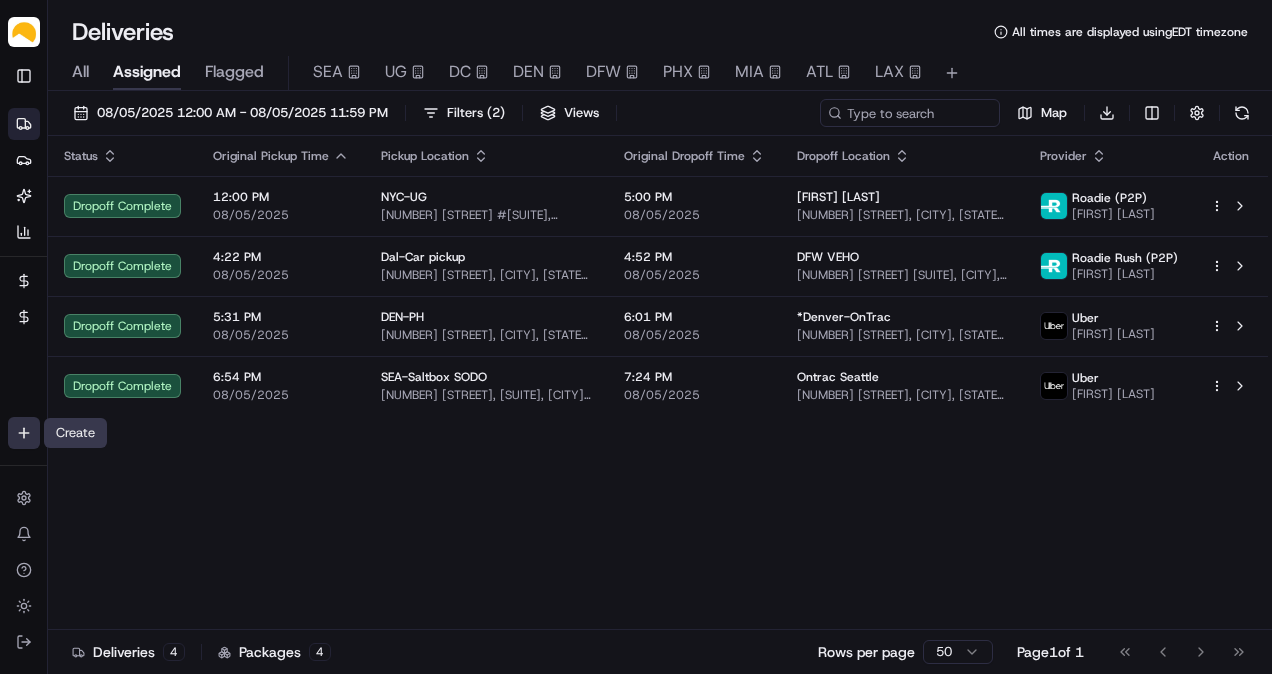 click on "Parsel [EMAIL] Toggle Sidebar Deliveries Providers Nash AI Analytics Favorites Billing Refund Requests Main Menu Members & Organization Organization Users Roles Preferences Customization Tracking Orchestration Automations Dispatch Strategy Locations Pickup Locations Dropoff Locations Billing Billing Refund Requests Integrations Notification Triggers Webhooks API Keys Request Logs Create Settings Notifications Chat with us! Toggle Theme Log out Deliveries All times are displayed using  EDT   timezone All Assigned Flagged SEA UG DC DEN DFW PHX MIA ATL LAX [DATE] - [DATE] Filters ( 2 ) Views Map Download Status Original Pickup Time Pickup Location Original Dropoff Time Dropoff Location Provider Action Dropoff Complete [TIME] [DATE] NYC-UG [NUMBER] [STREET] [SUITE], [CITY], [STATE] [POSTAL_CODE], [COUNTRY] [TIME] [DATE] [FIRST] [LAST] [COMPANY] ([COMPANY]) [FIRST] [LAST] Dropoff Complete [TIME] [DATE] Dal-Car pickup [TIME] [DATE] [NUMBER] [NUMBER]" at bounding box center [636, 337] 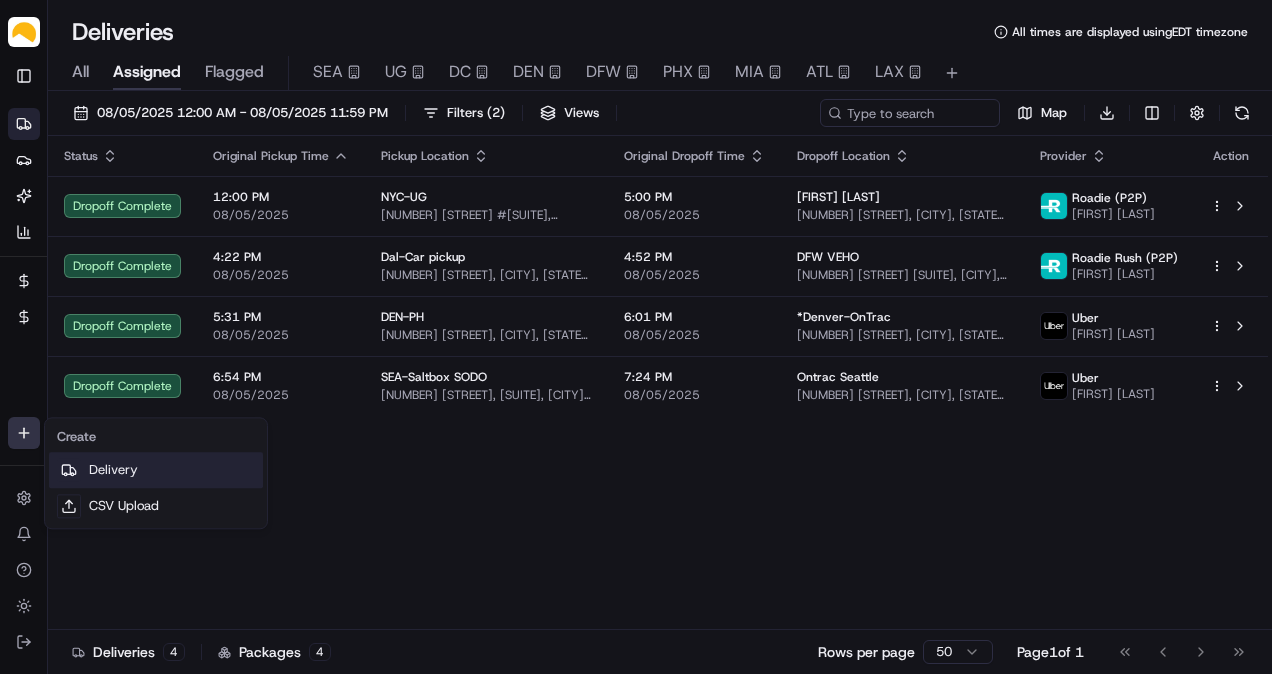 drag, startPoint x: 110, startPoint y: 462, endPoint x: 148, endPoint y: 444, distance: 42.047592 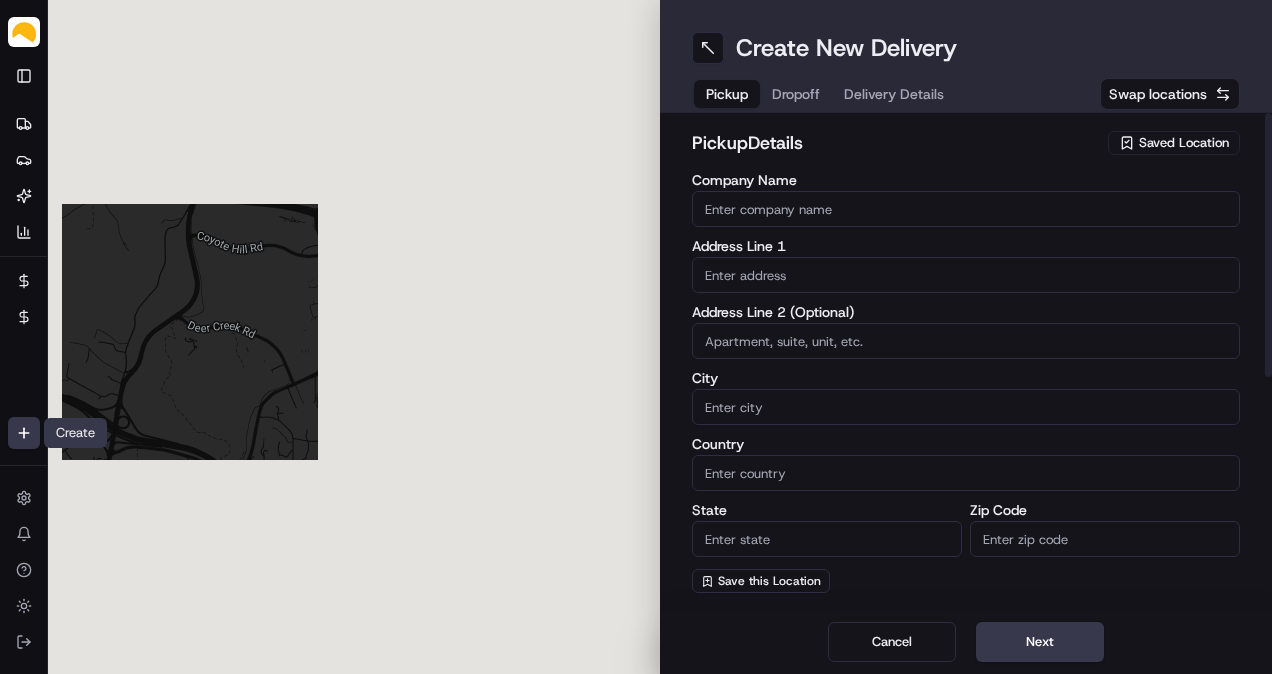 click on "Company Name" at bounding box center (966, 209) 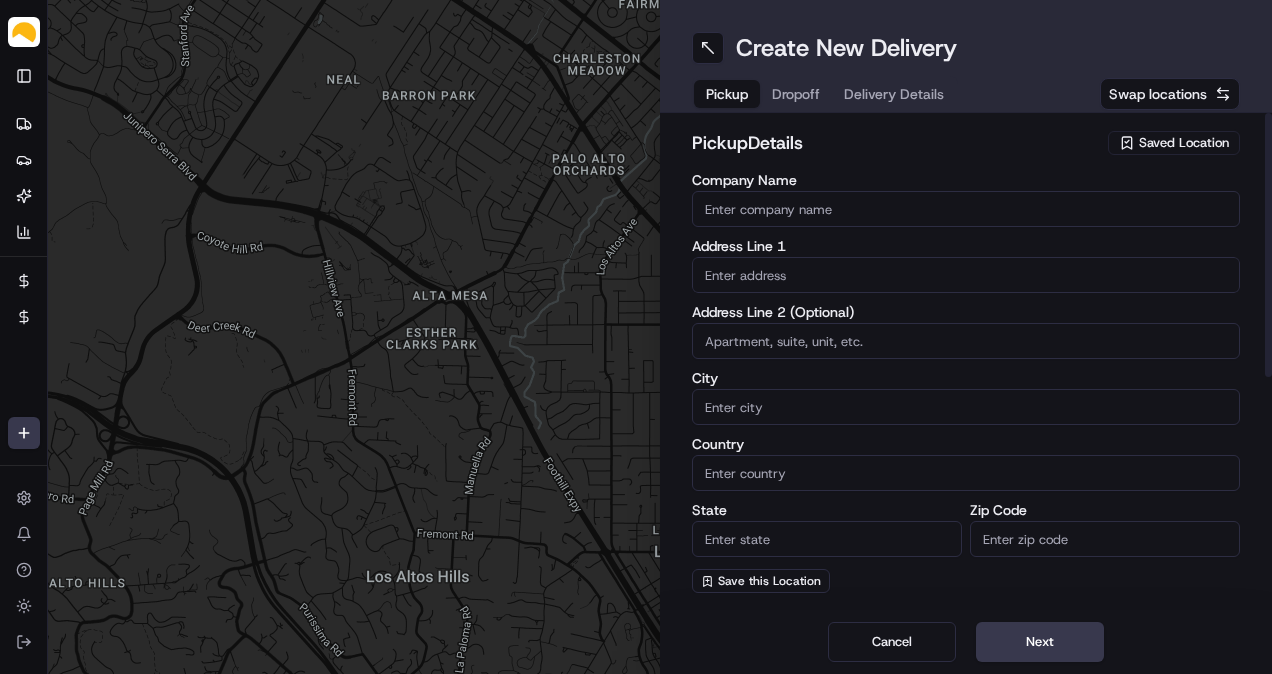 paste on "[FIRST] [LAST]" 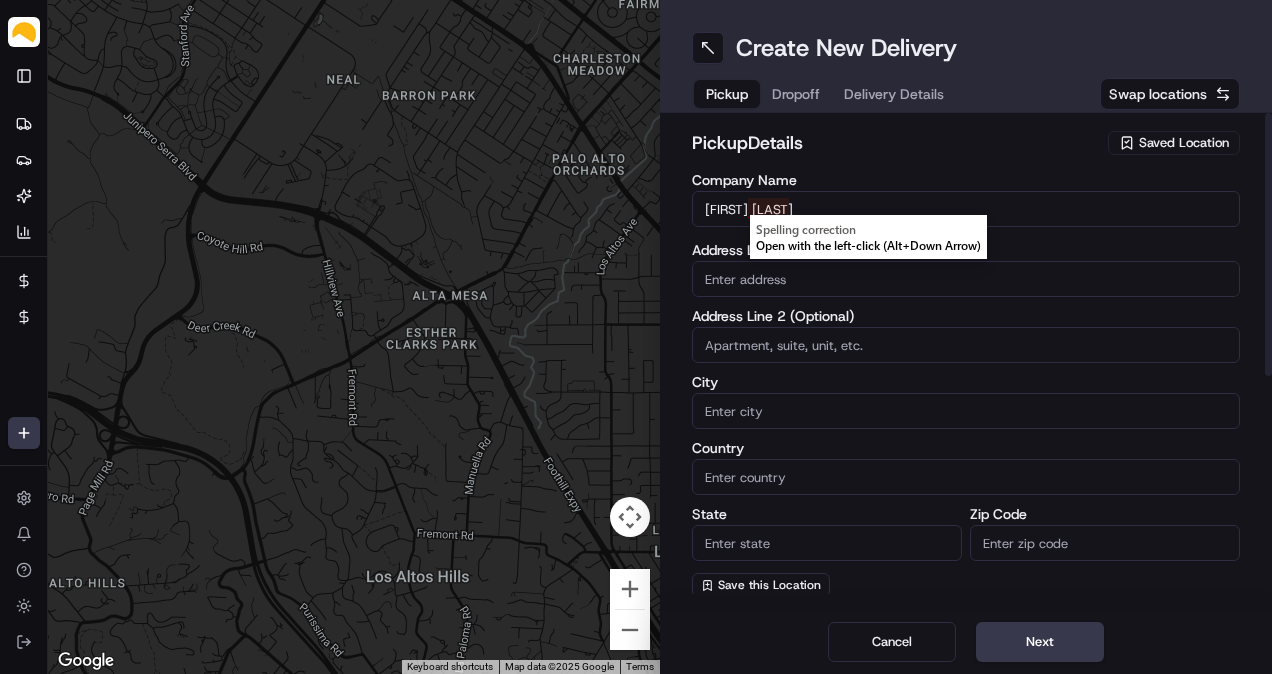 click on "[FIRST] [LAST]" at bounding box center [966, 209] 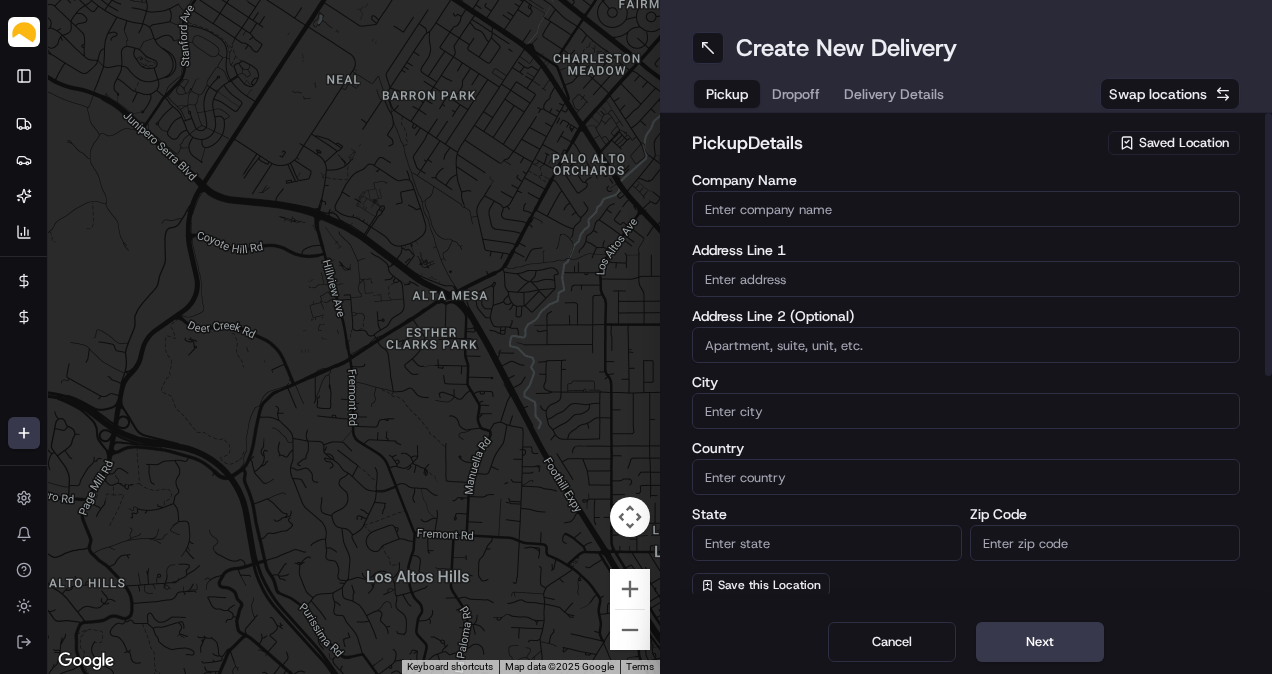 click on "Saved Location" at bounding box center (1184, 143) 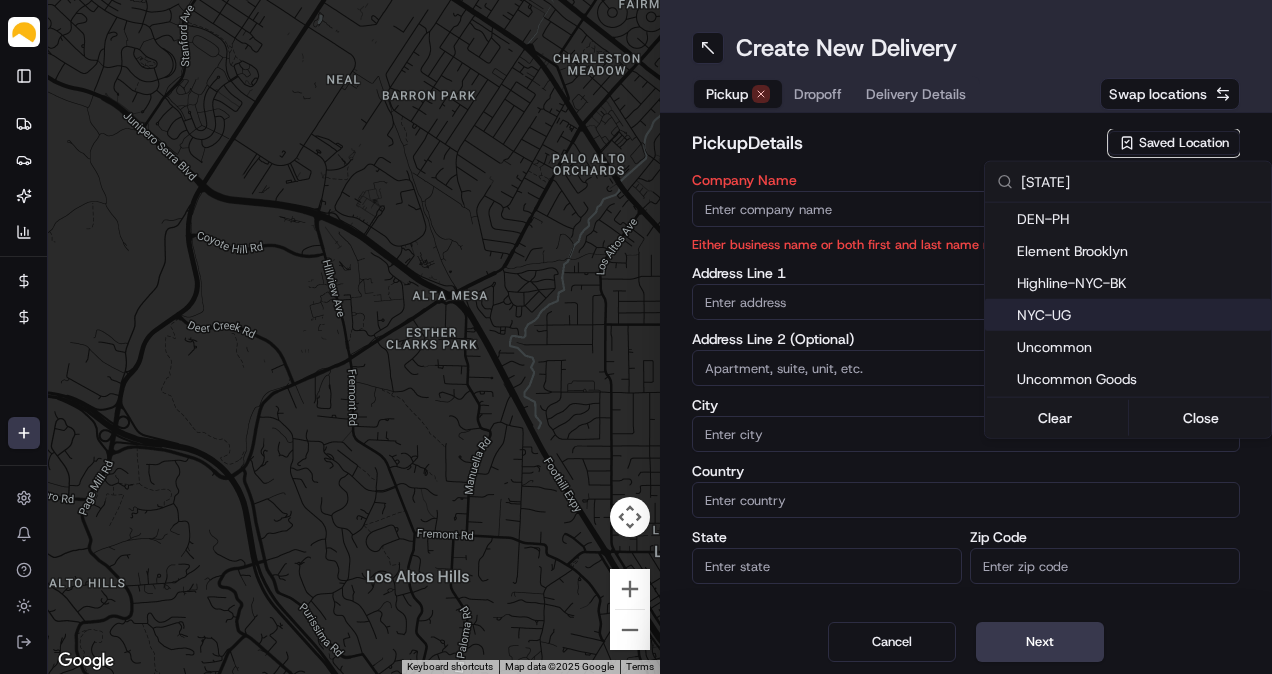 type on "[STATE]" 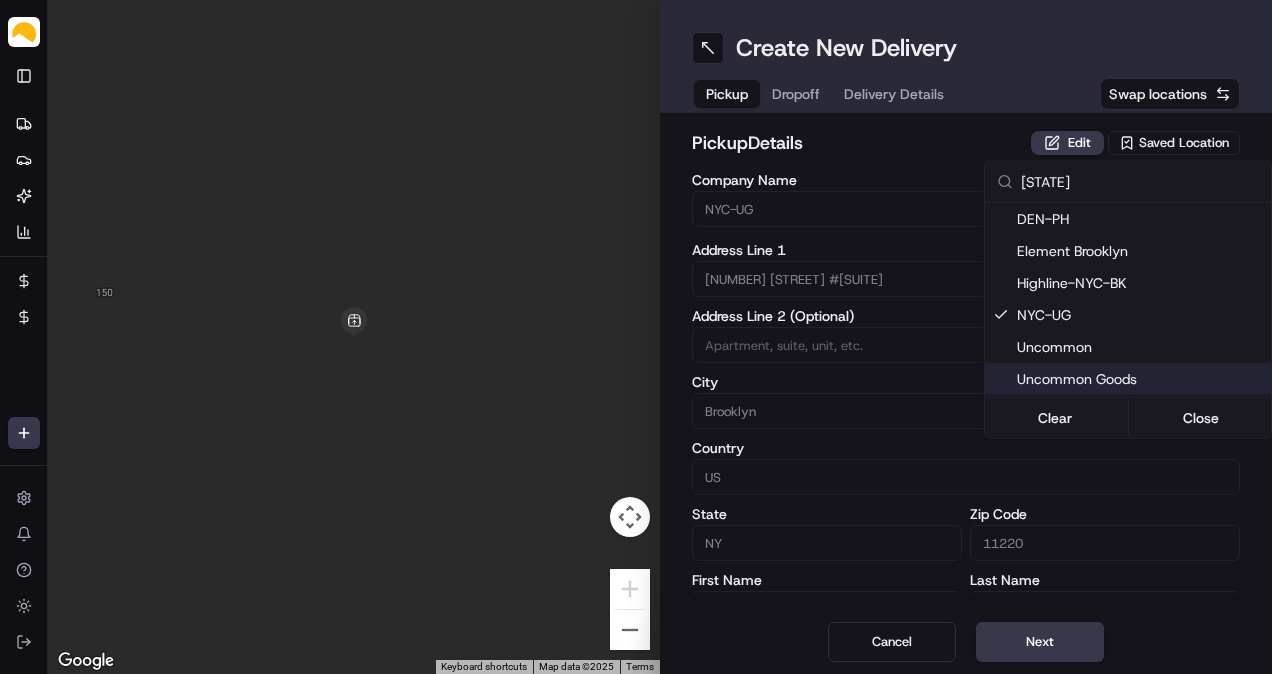 click on "Parsel [EMAIL] Toggle Sidebar Deliveries Providers Nash AI Analytics Favorites Billing Refund Requests Main Menu Members & Organization Organization Users Roles Preferences Customization Tracking Orchestration Automations Dispatch Strategy Locations Pickup Locations Dropoff Locations Billing Billing Refund Requests Integrations Notification Triggers Webhooks API Keys Request Logs Create Settings Notifications Chat with us! Toggle Theme Log out To navigate the map with touch gestures double-tap and hold your finger on the map, then drag the map. ← Move left → Move right ↑ Move up ↓ Move down + Zoom in - Zoom out Home Jump left by 75% End Jump right by 75% Page Up Jump up by 75% Page Down Jump down by 75% Keyboard shortcuts Map Data Map data ©2025 Map data ©2025 2 m  Click to toggle between metric and imperial units Terms Report a map error Create New Delivery Pickup Dropoff Delivery Details Swap locations pickup  Details  Edit Saved Location Company Name NYC-UG City" at bounding box center [636, 337] 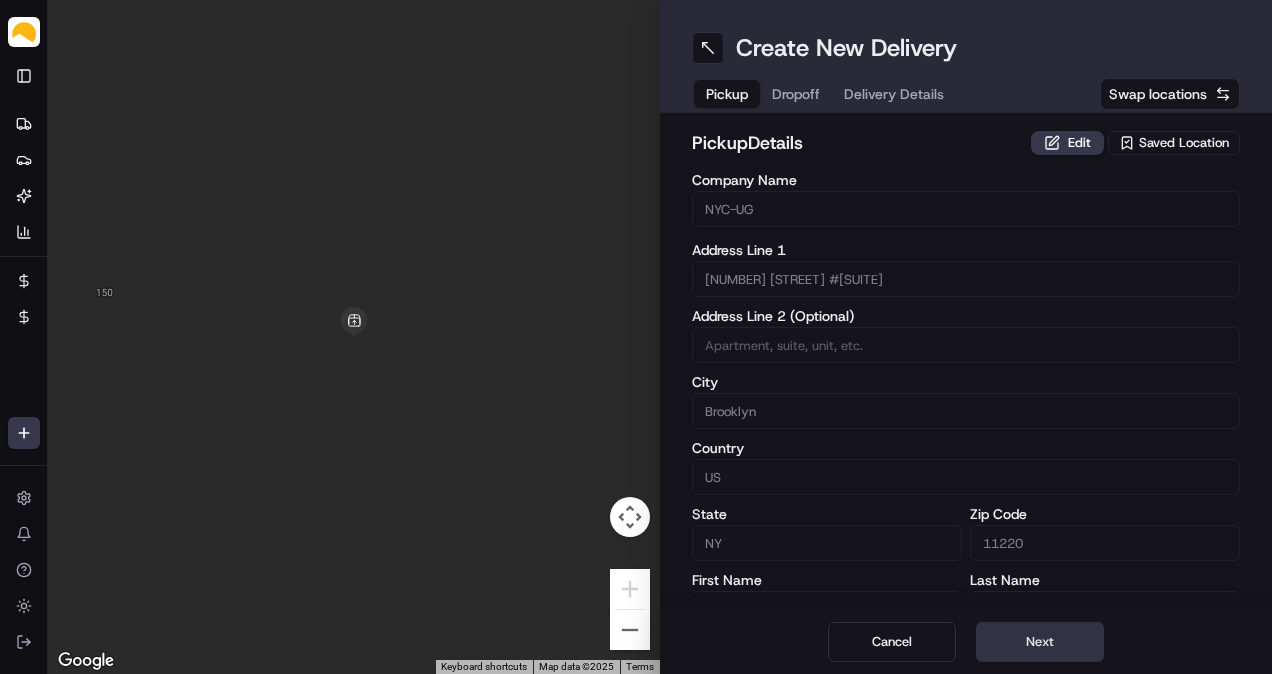 click on "Next" at bounding box center (1040, 642) 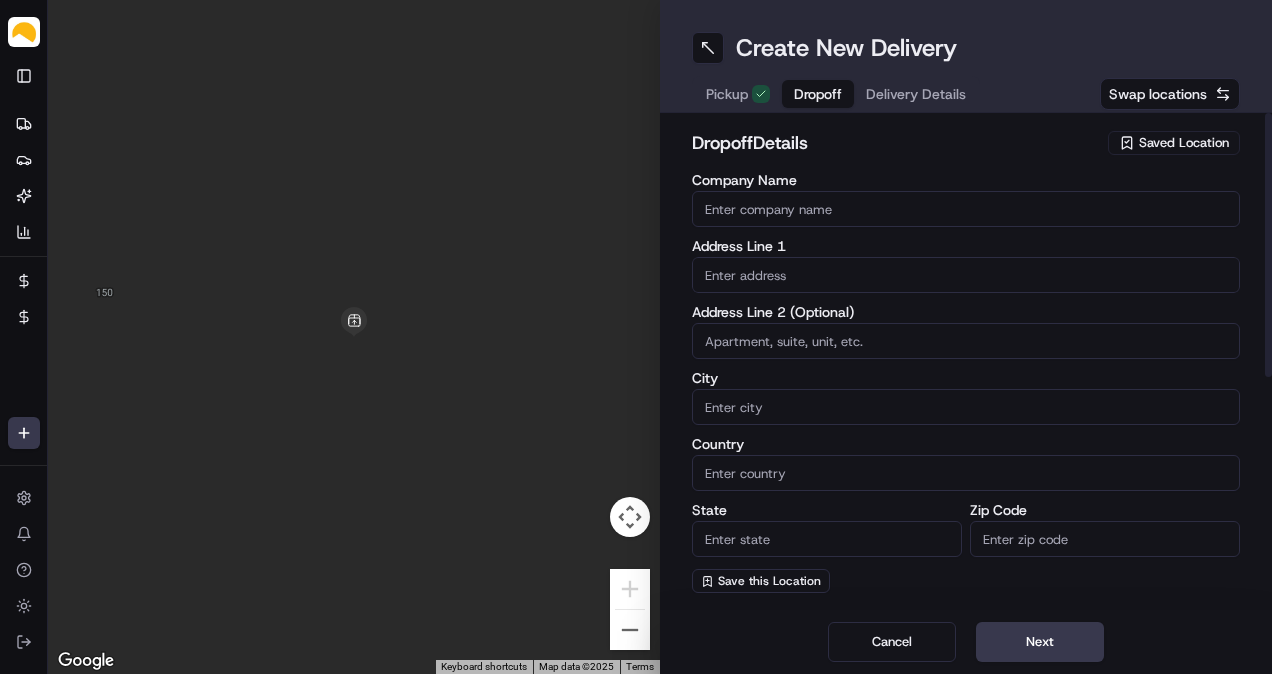 click on "Company Name" at bounding box center [966, 209] 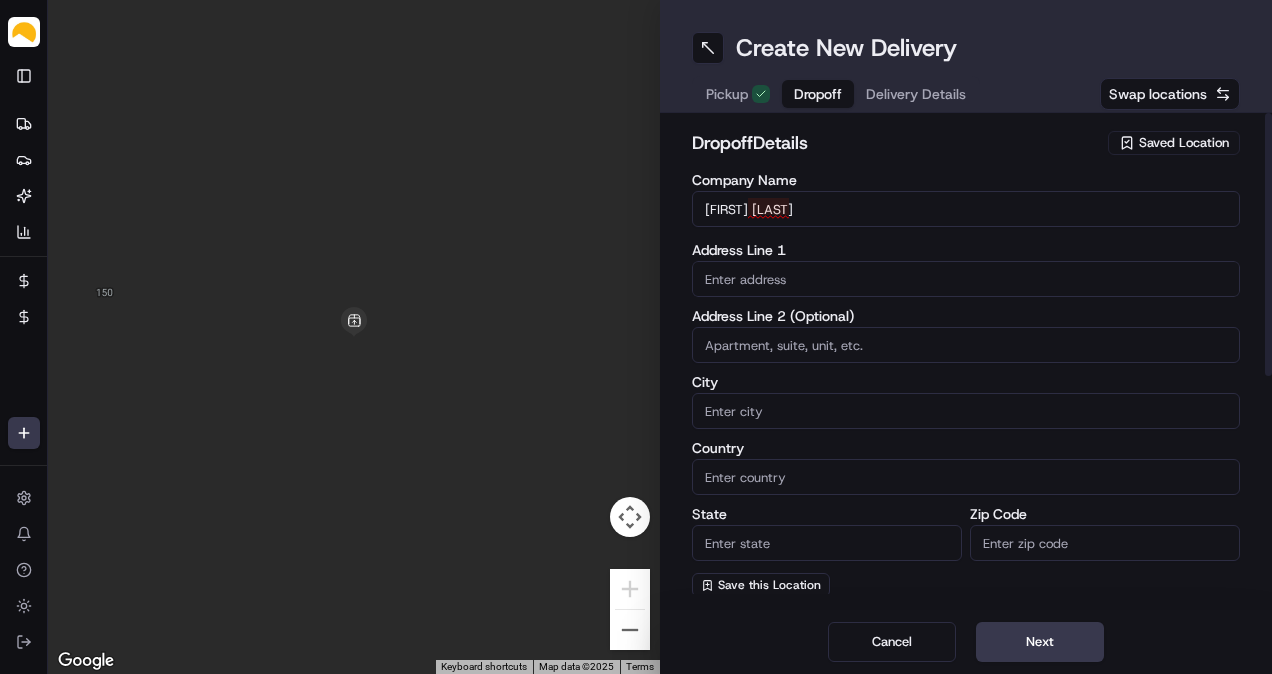 type on "[FIRST] [LAST]" 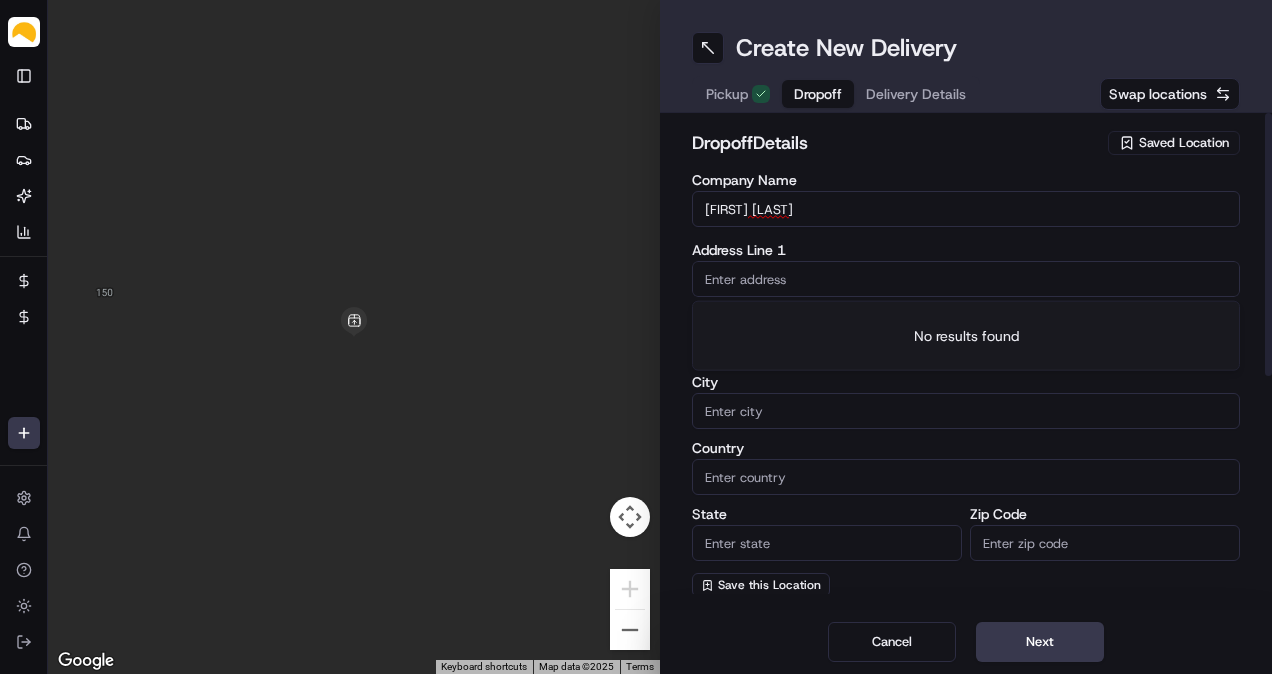 click at bounding box center (966, 279) 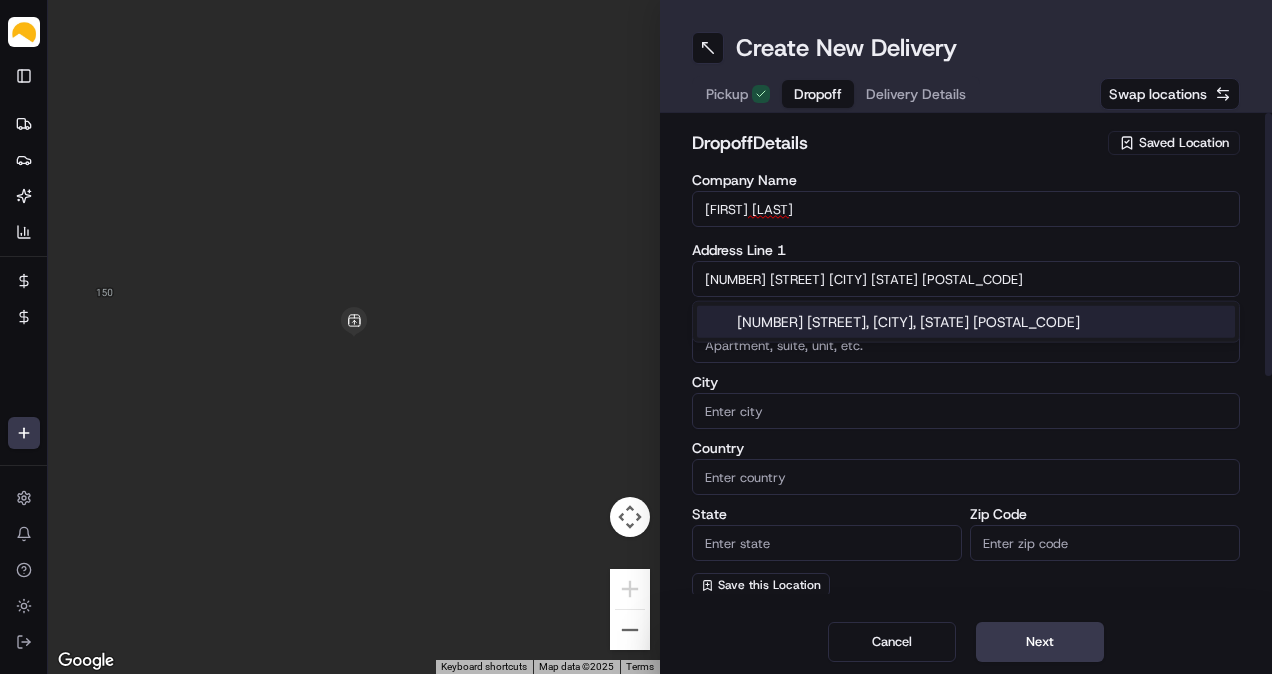 click on "[NUMBER] [STREET], [CITY], [STATE] [POSTAL_CODE]" at bounding box center [966, 322] 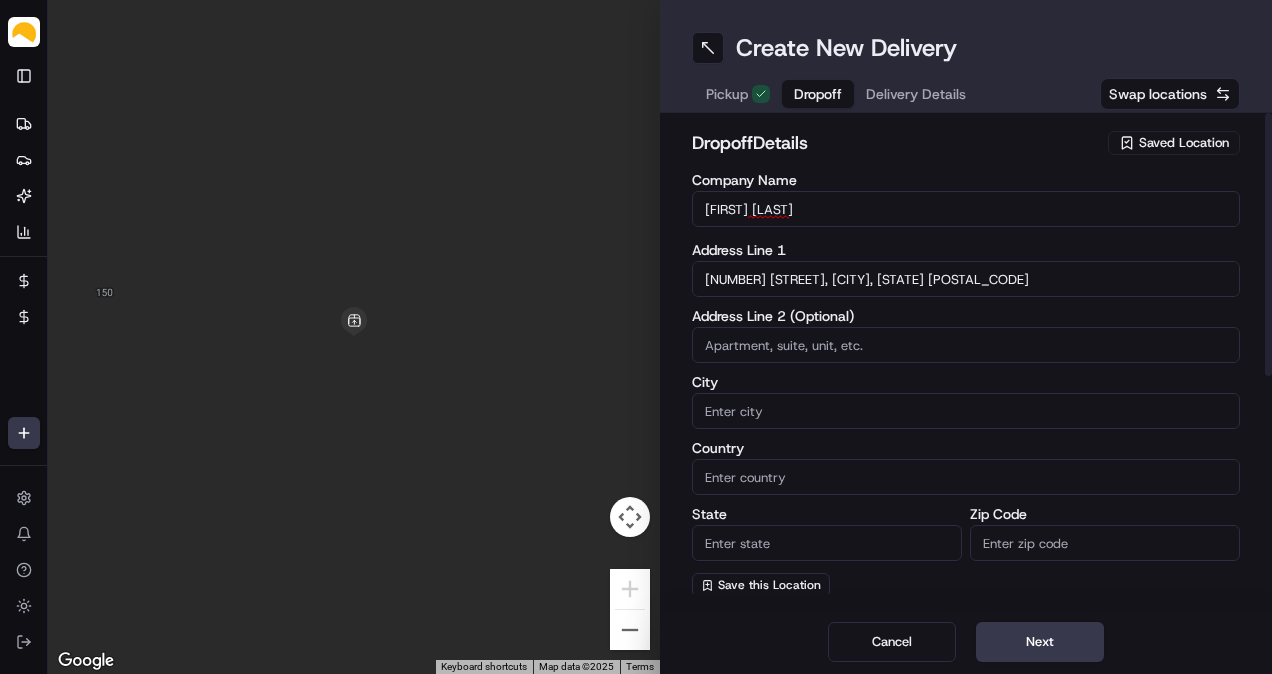 type on "[NUMBER] [STREET], [CITY], [STATE] [POSTAL_CODE], [COUNTRY]" 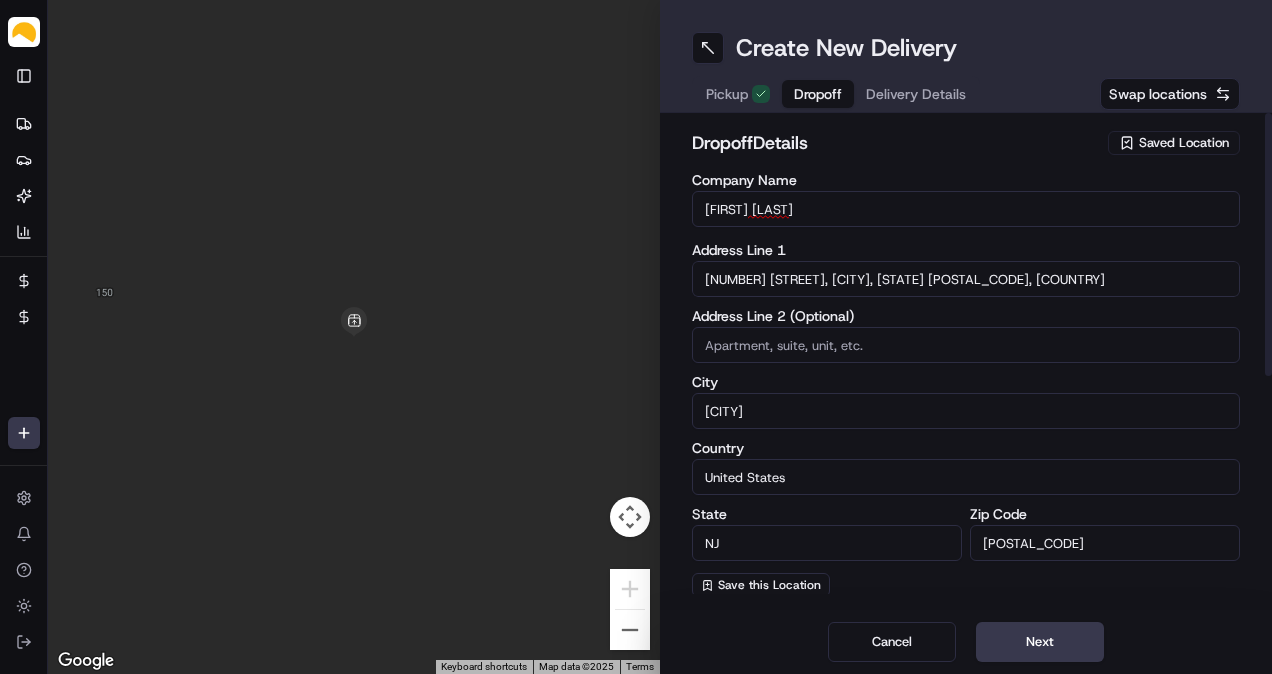 type on "[NUMBER] [STREET]" 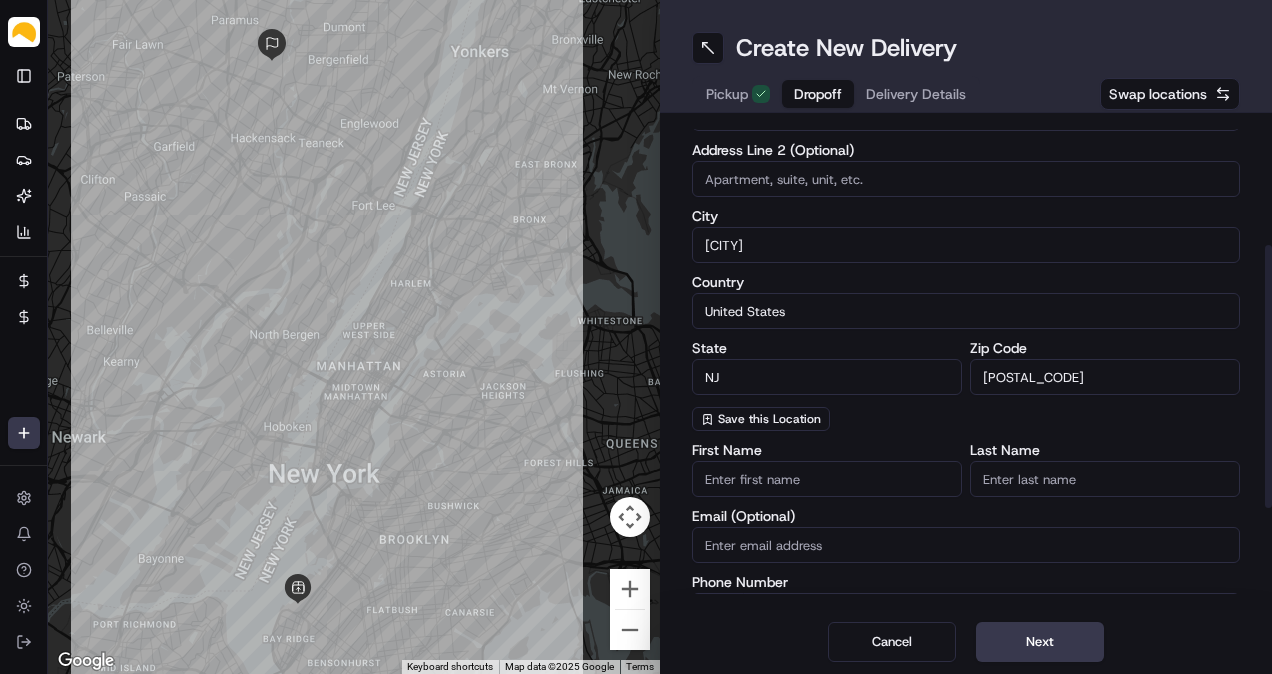 scroll, scrollTop: 413, scrollLeft: 0, axis: vertical 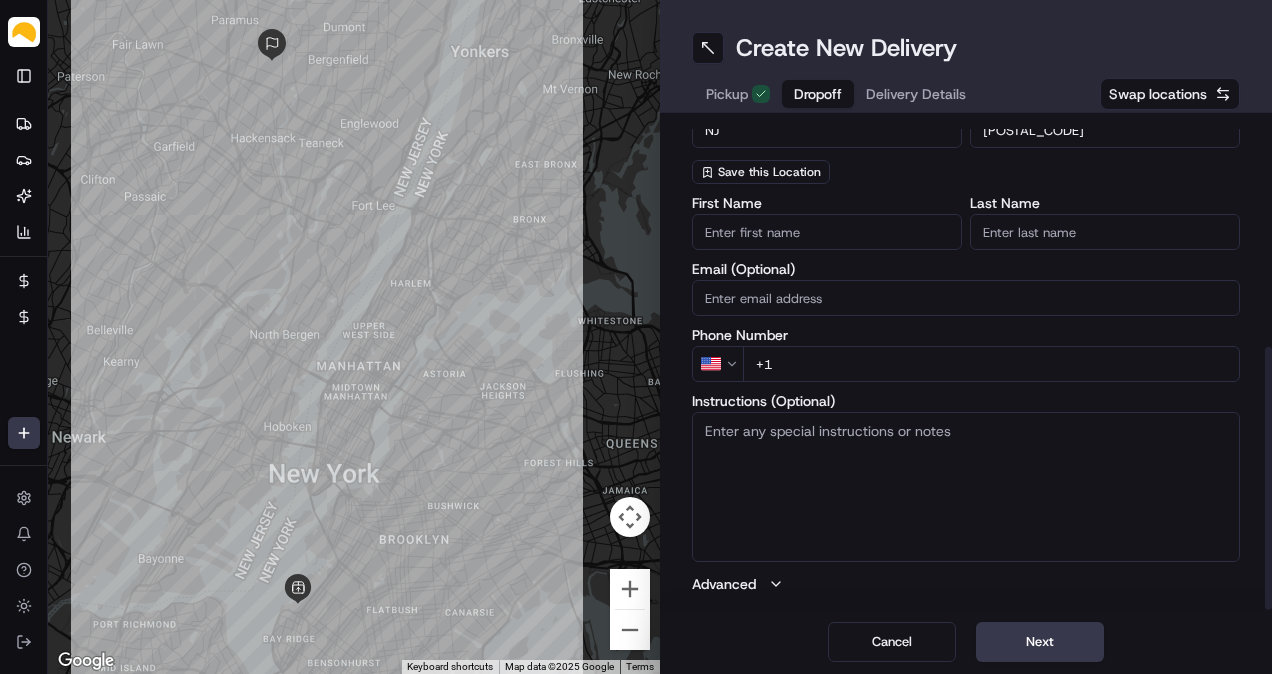 click on "+1" at bounding box center (991, 364) 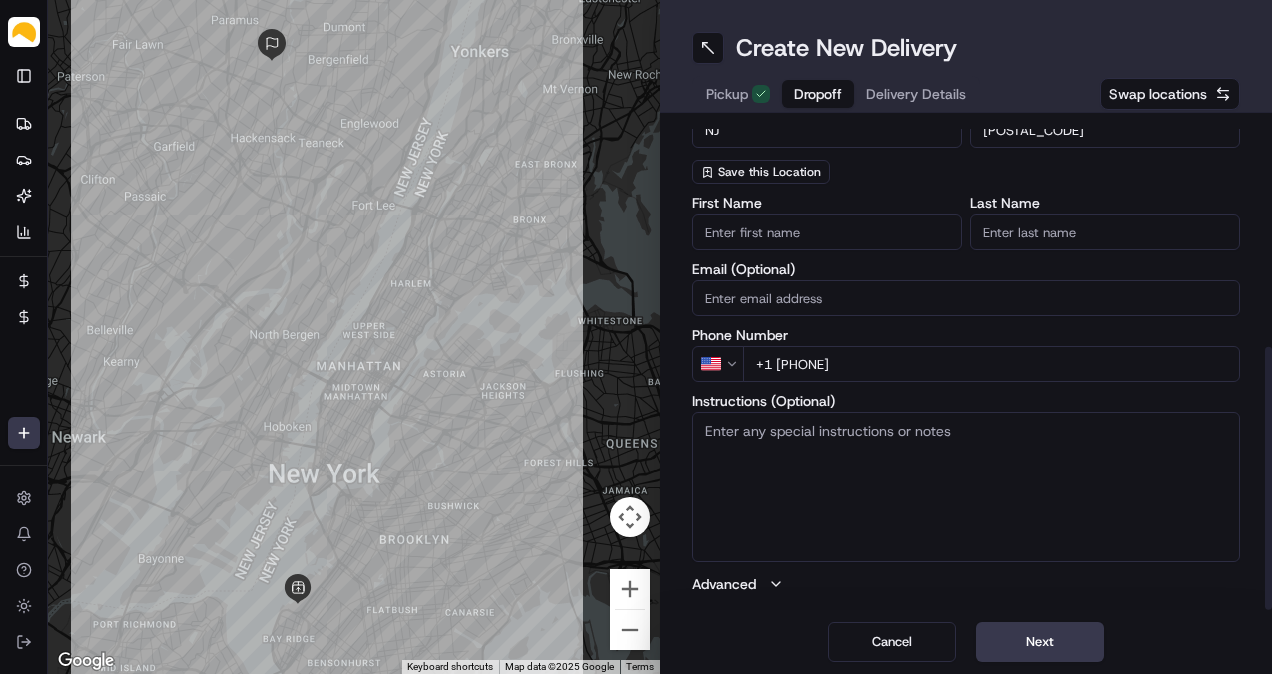 type on "+1 [PHONE]" 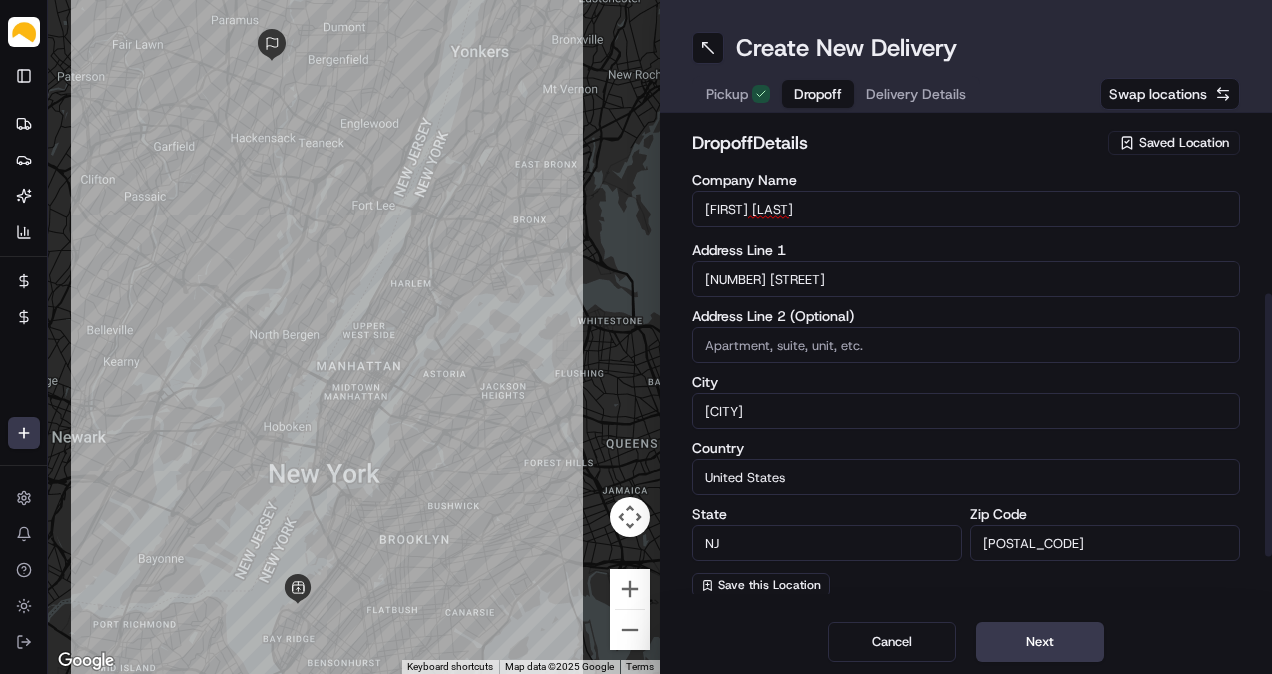 scroll, scrollTop: 413, scrollLeft: 0, axis: vertical 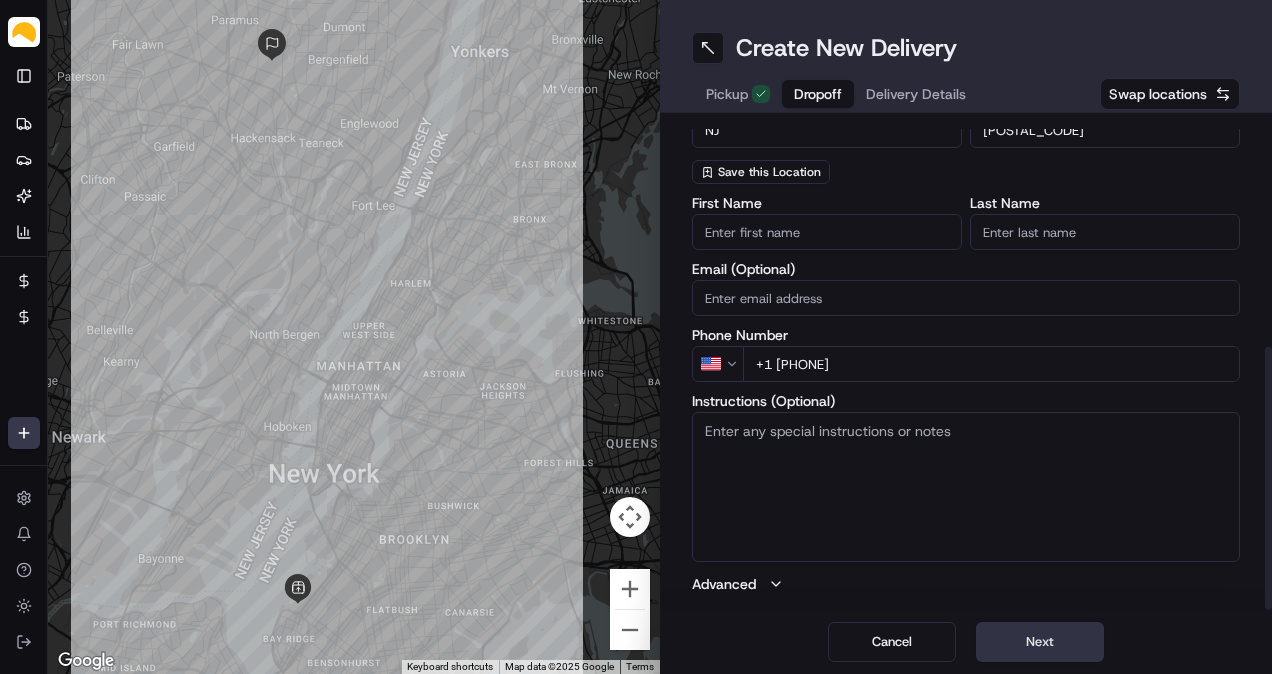 click on "Next" at bounding box center [1040, 642] 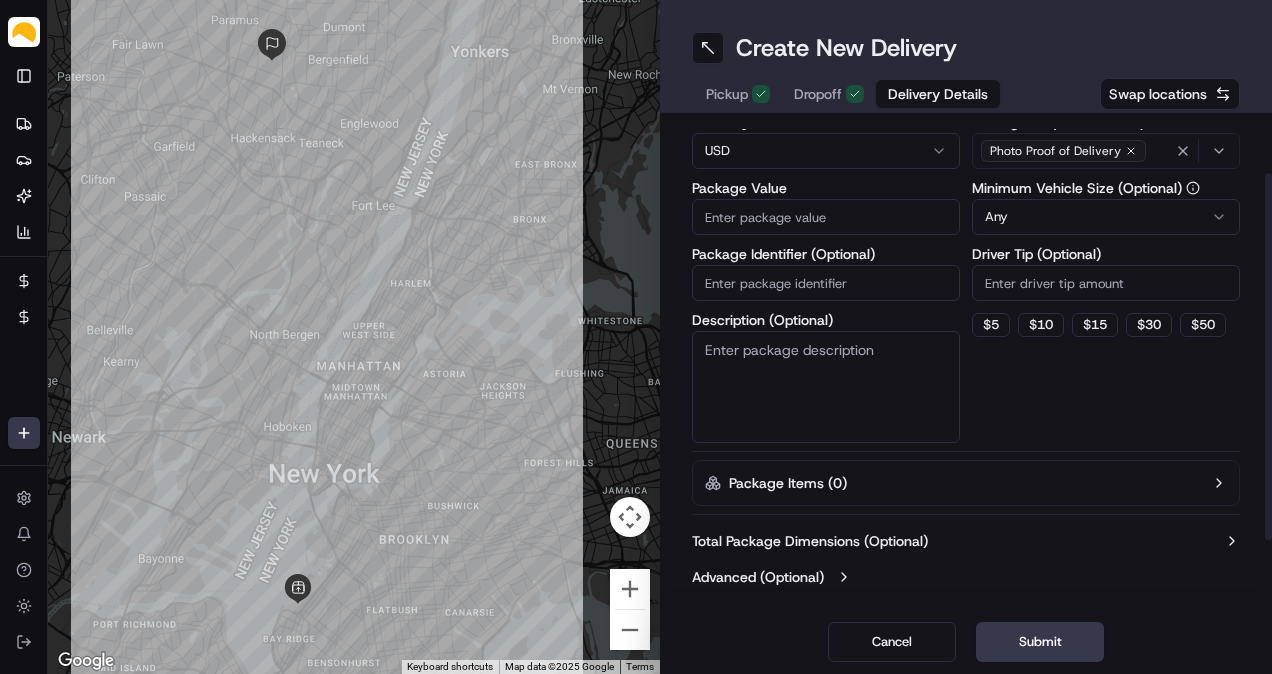 scroll, scrollTop: 0, scrollLeft: 0, axis: both 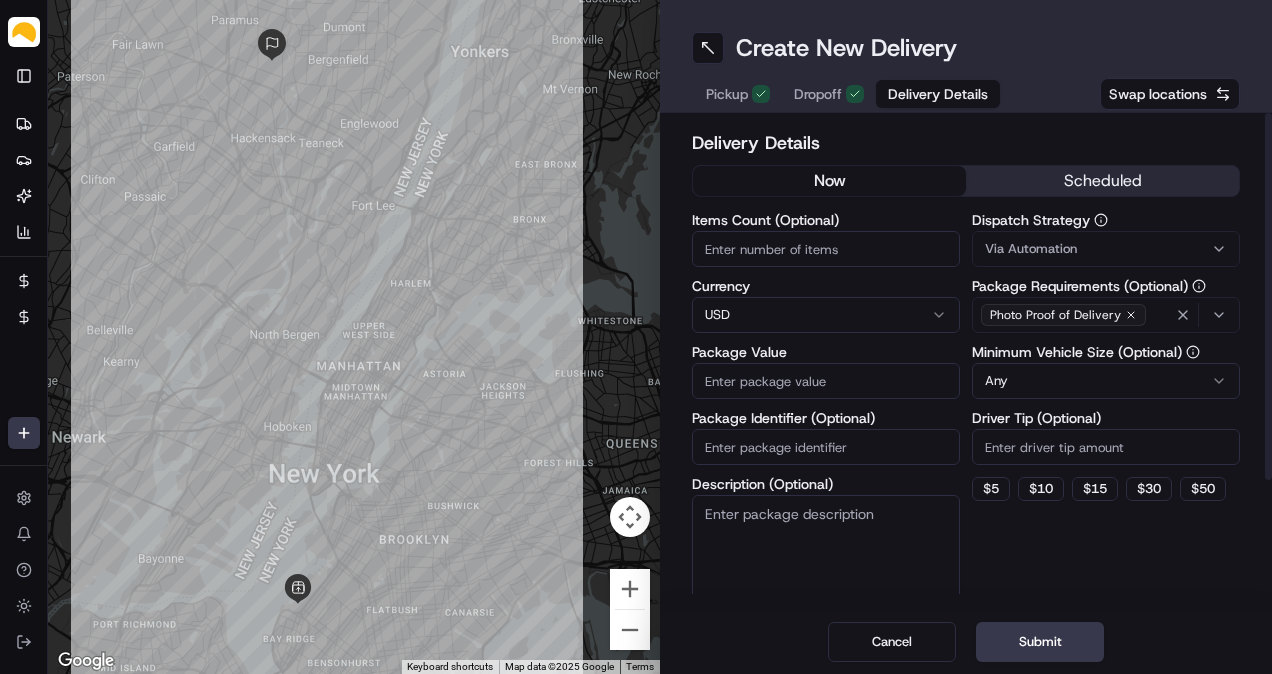 click on "scheduled" at bounding box center [1102, 181] 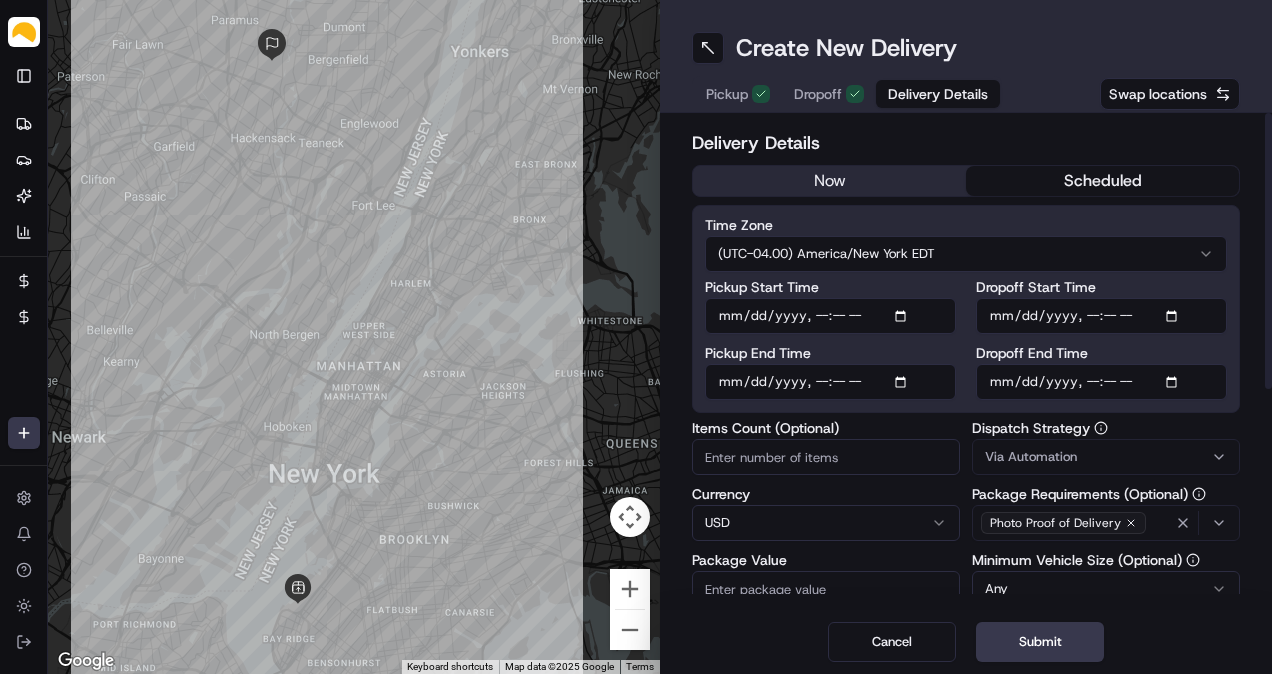 click on "Pickup Start Time" at bounding box center [830, 316] 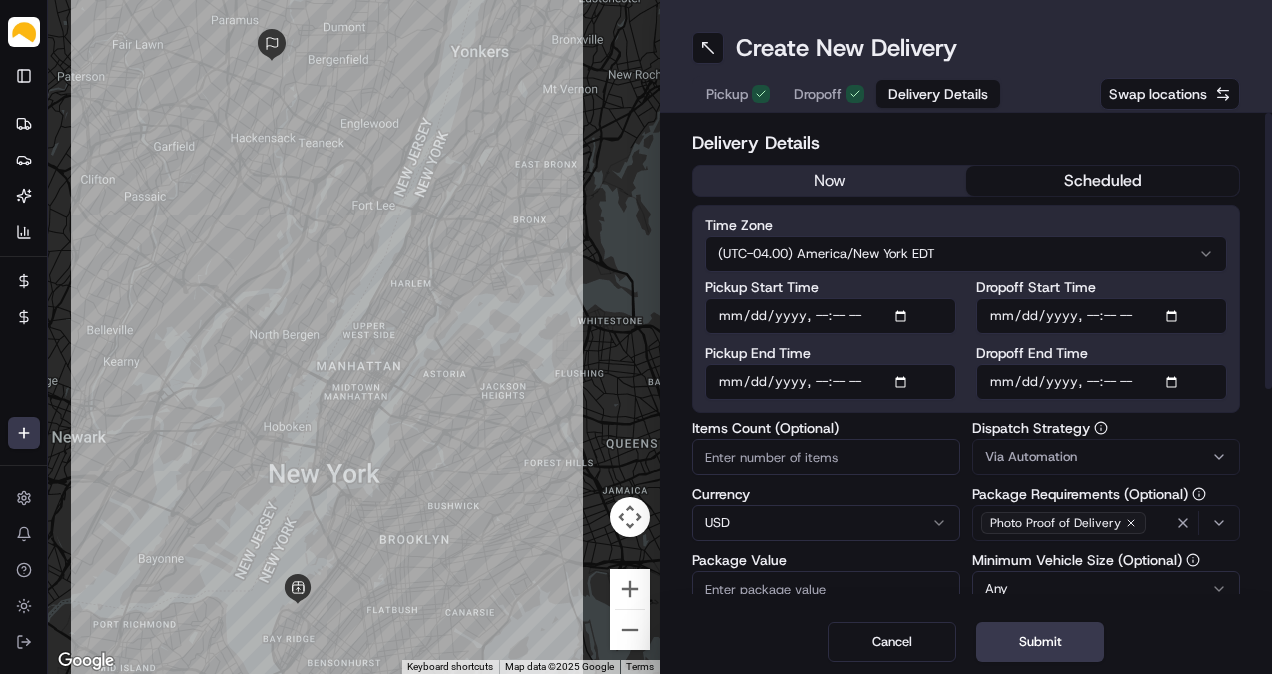 click on "Pickup Start Time" at bounding box center [830, 316] 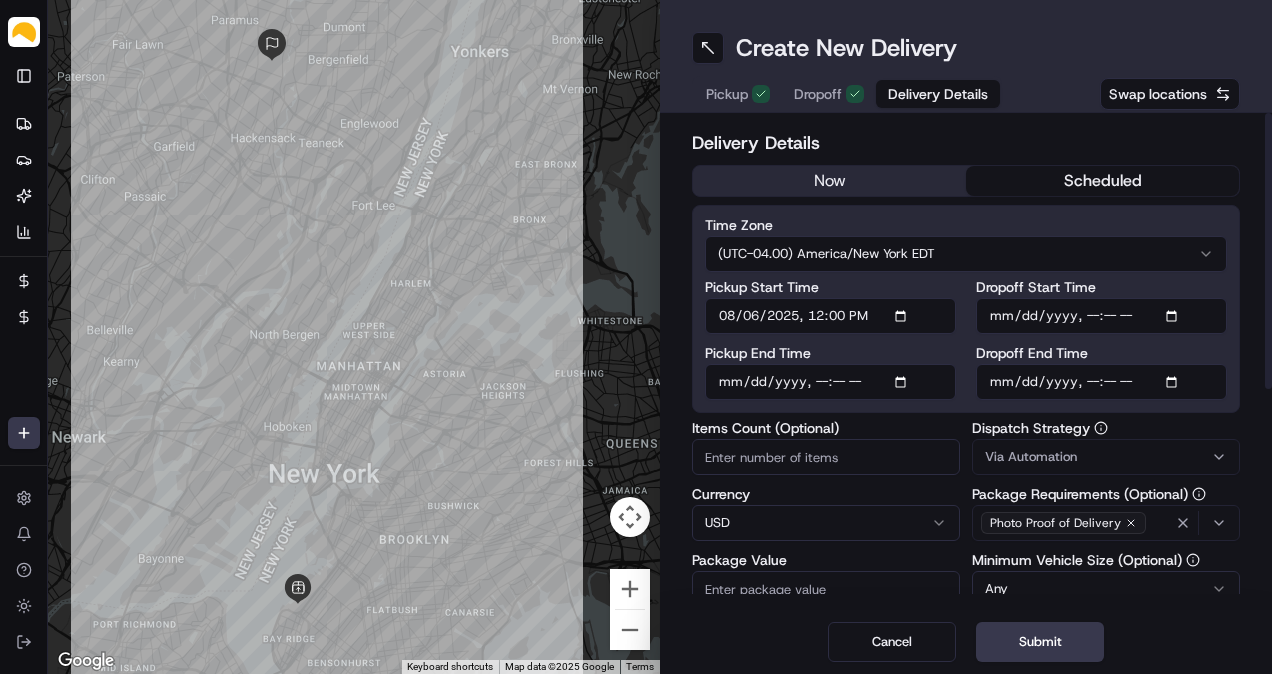click on "Pickup End Time" at bounding box center (830, 382) 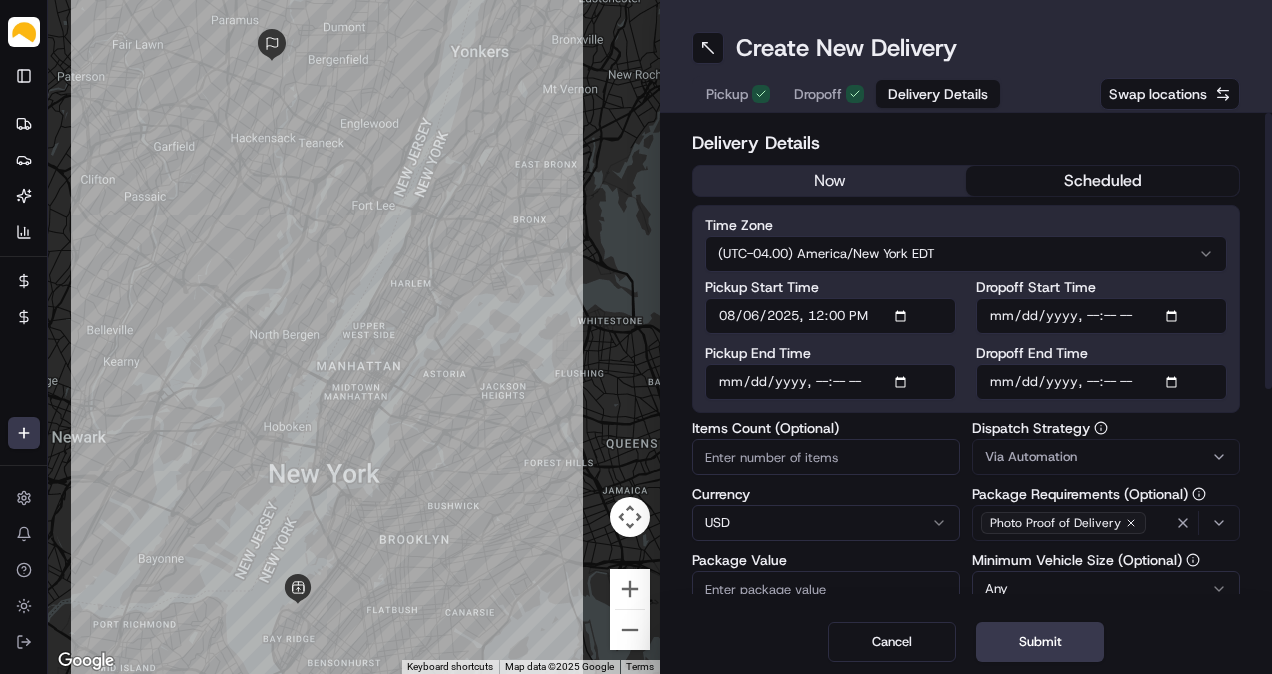 click on "Pickup End Time" at bounding box center [830, 382] 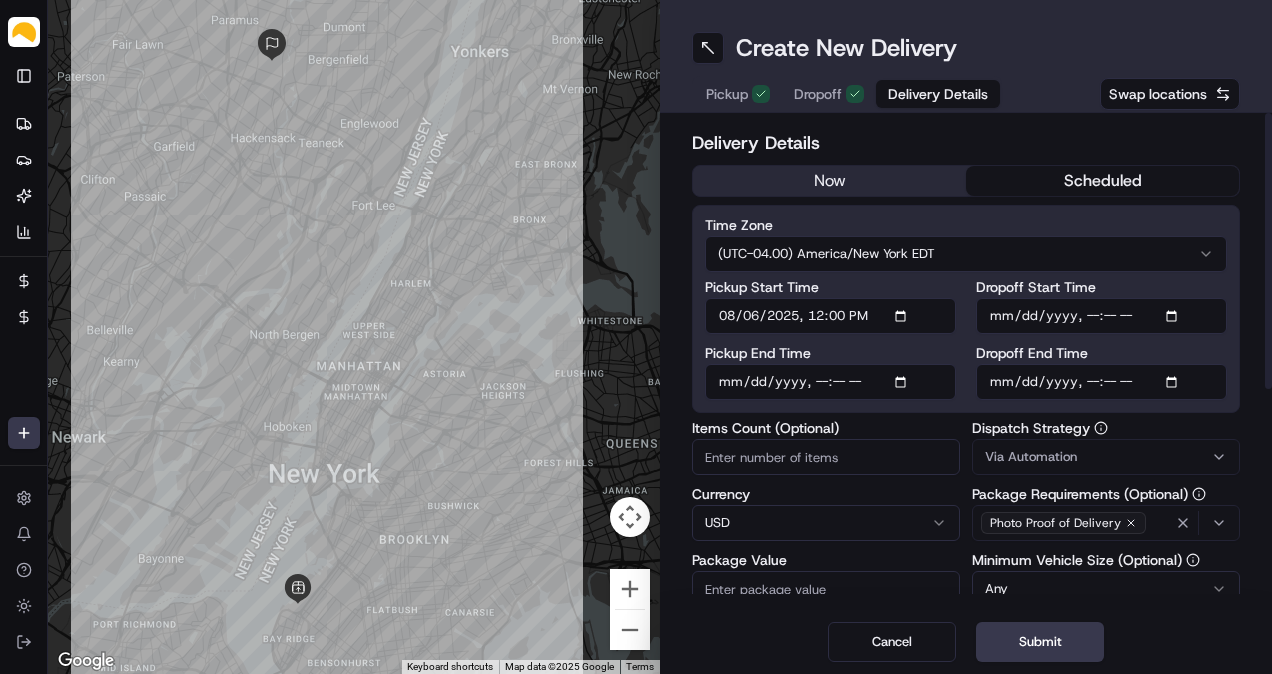 click on "Dropoff End Time" at bounding box center (1101, 382) 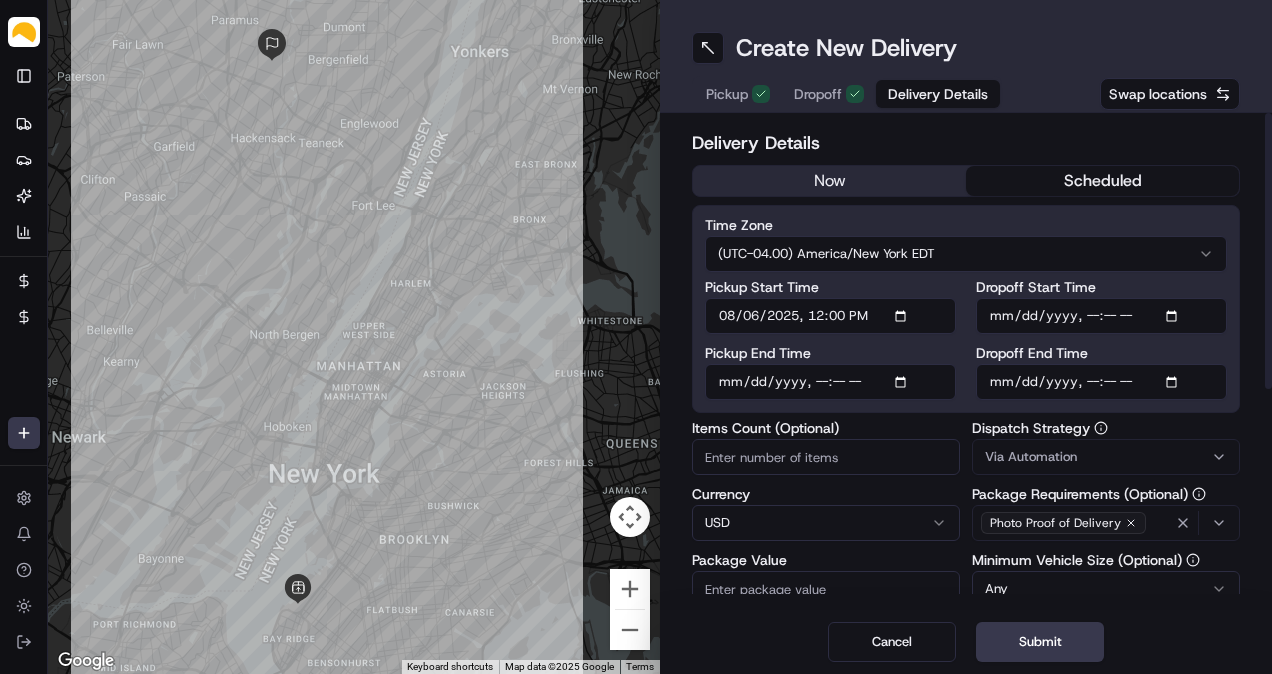 click on "Dropoff End Time" at bounding box center (1101, 382) 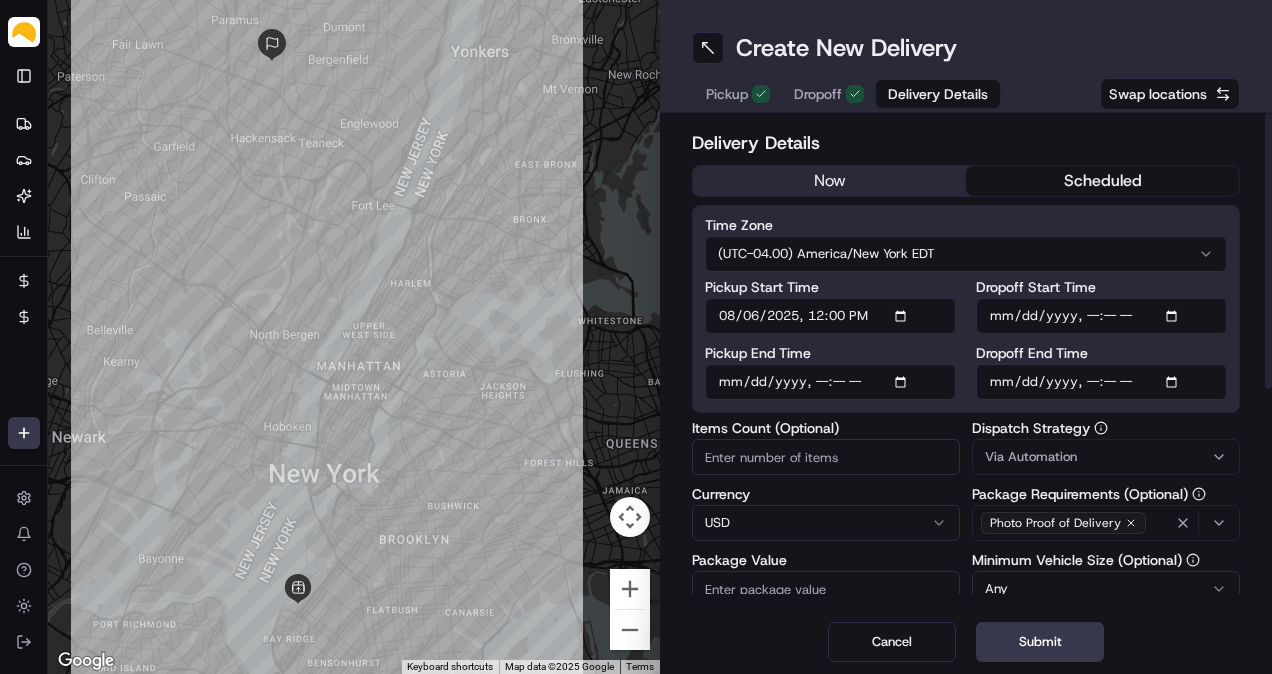 click on "Items Count (Optional)" at bounding box center [826, 457] 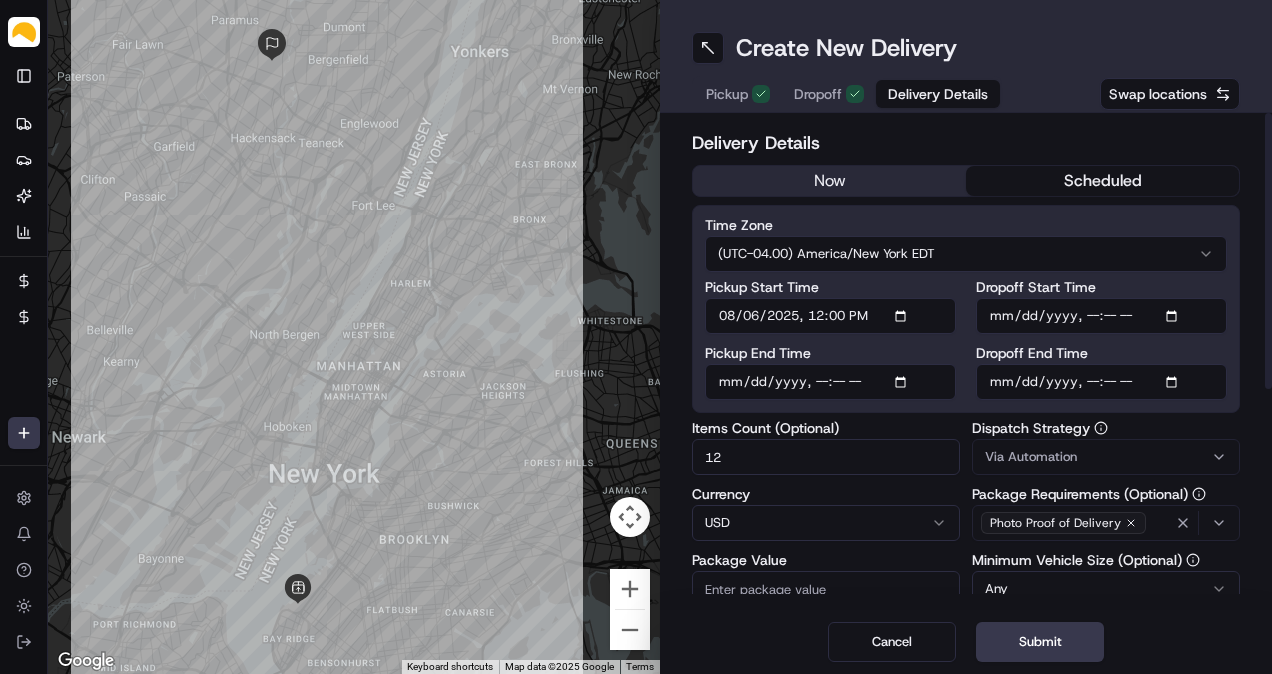 type on "12" 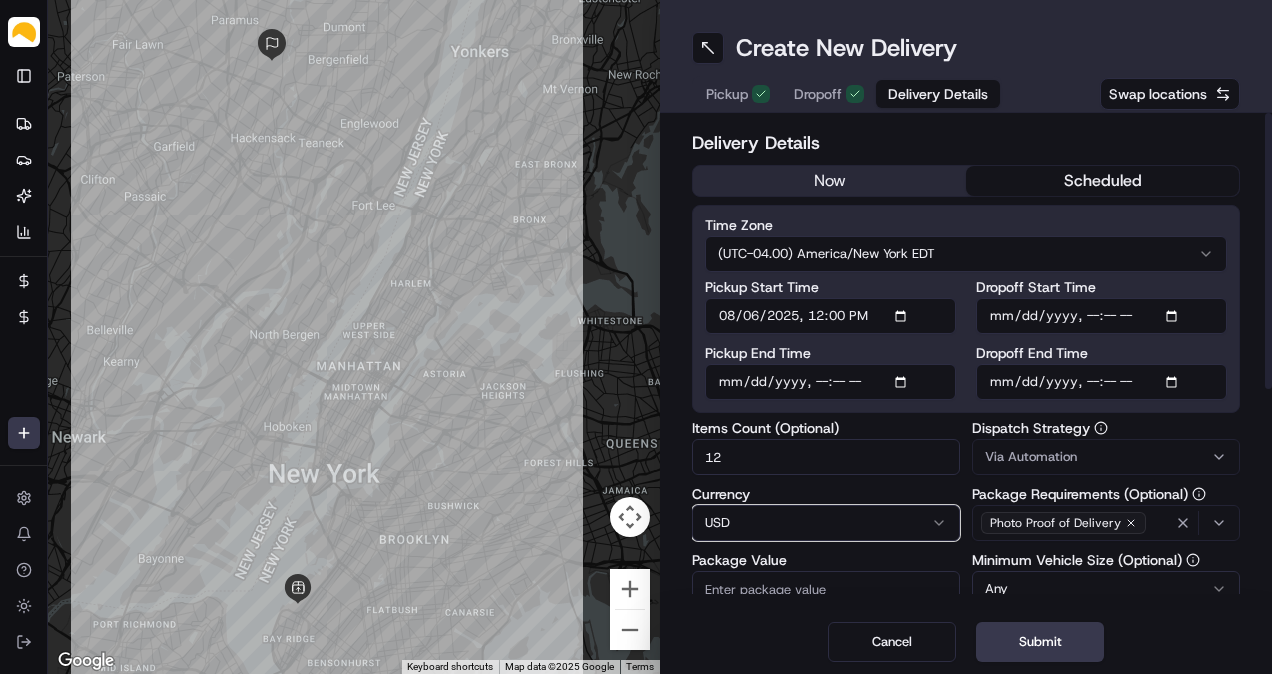 type 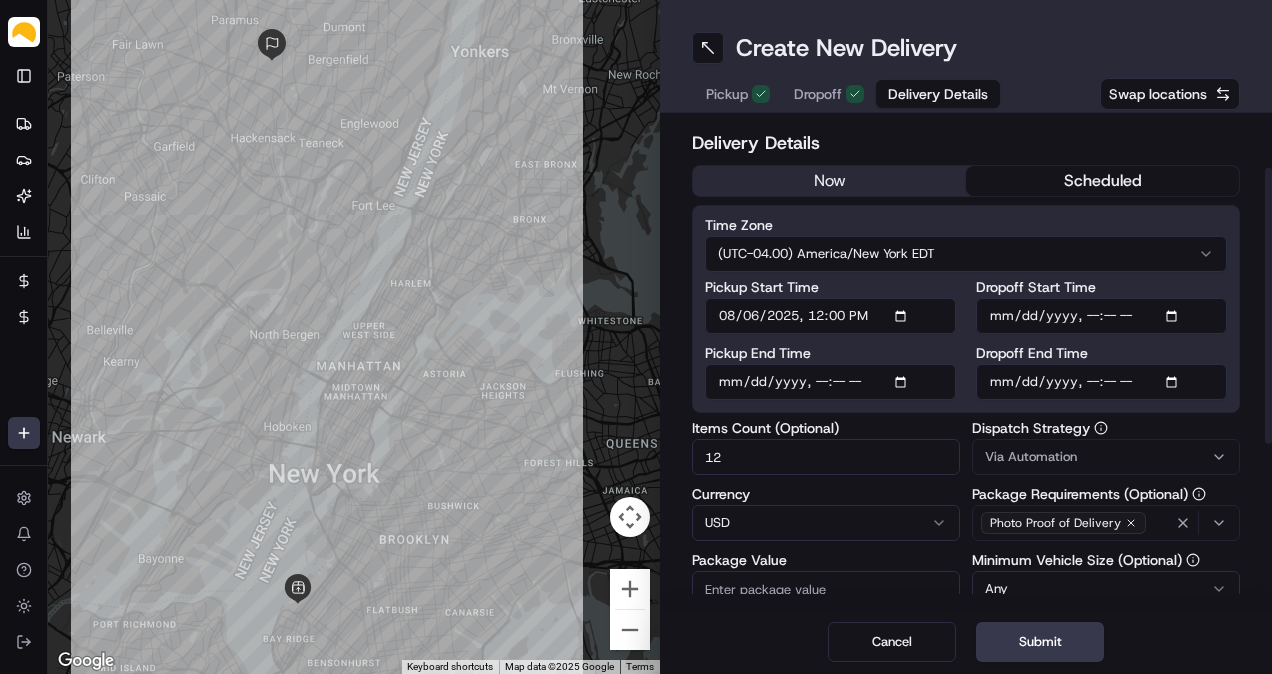scroll, scrollTop: 92, scrollLeft: 0, axis: vertical 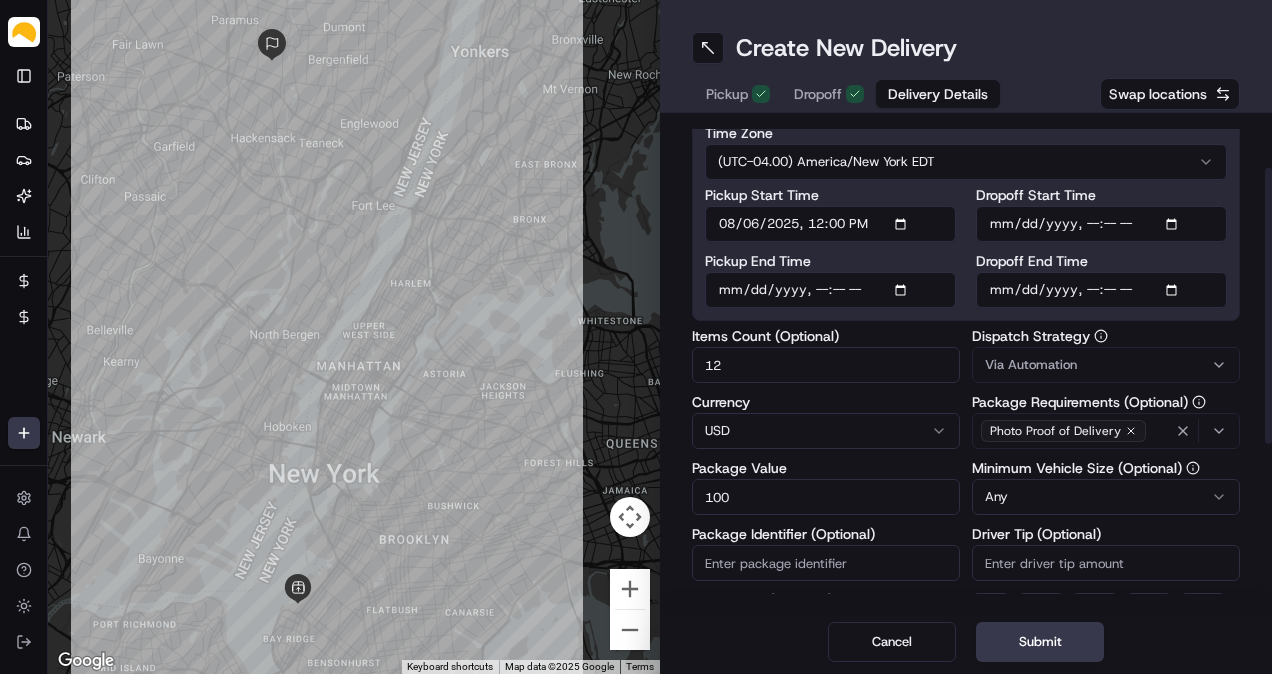 type on "100" 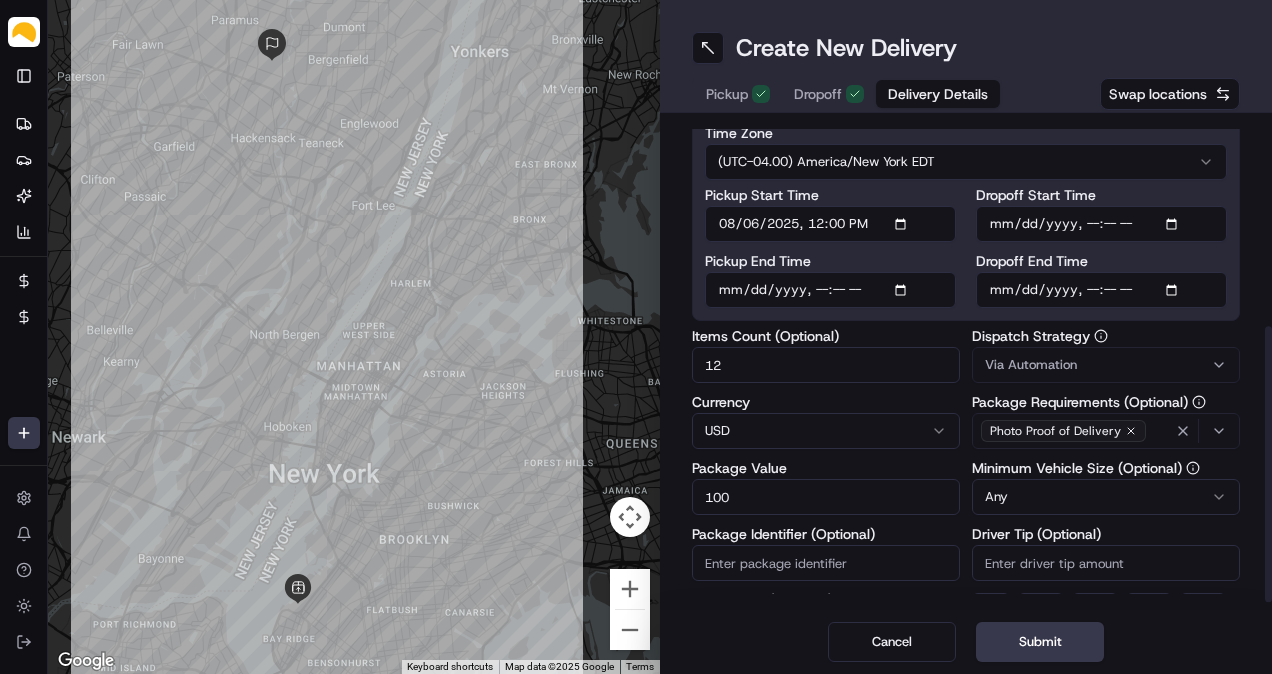 scroll, scrollTop: 359, scrollLeft: 0, axis: vertical 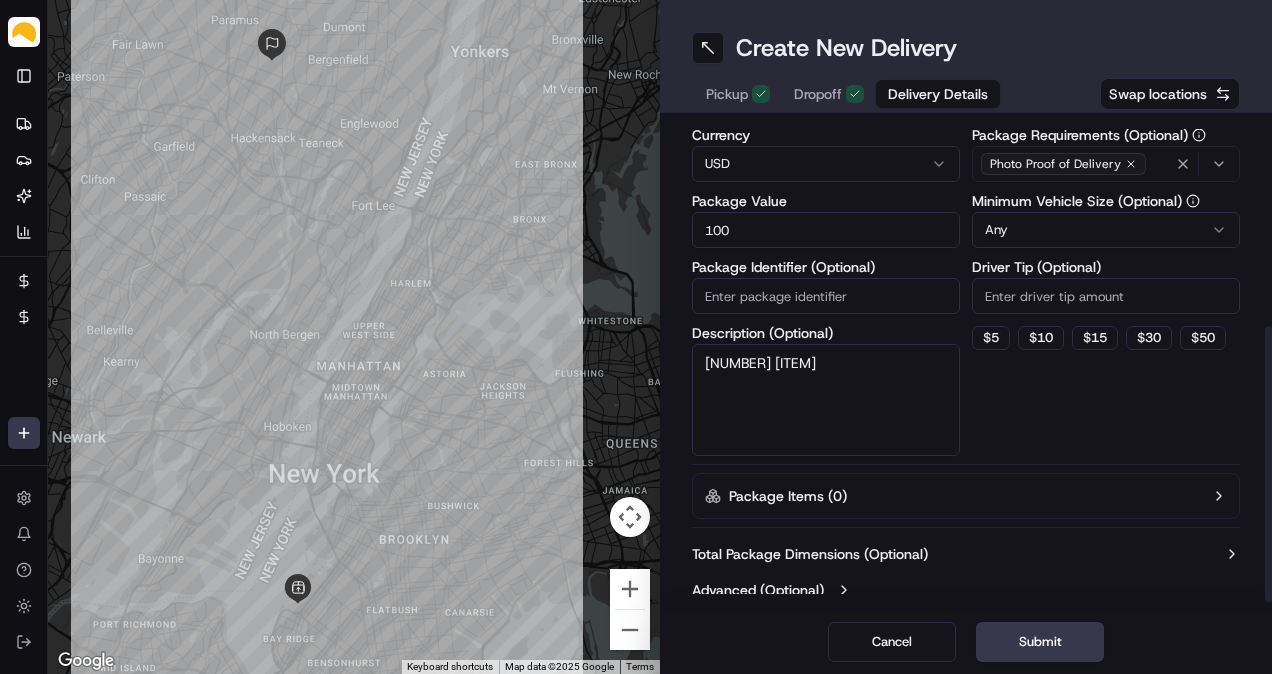 type on "[NUMBER] [ITEM]" 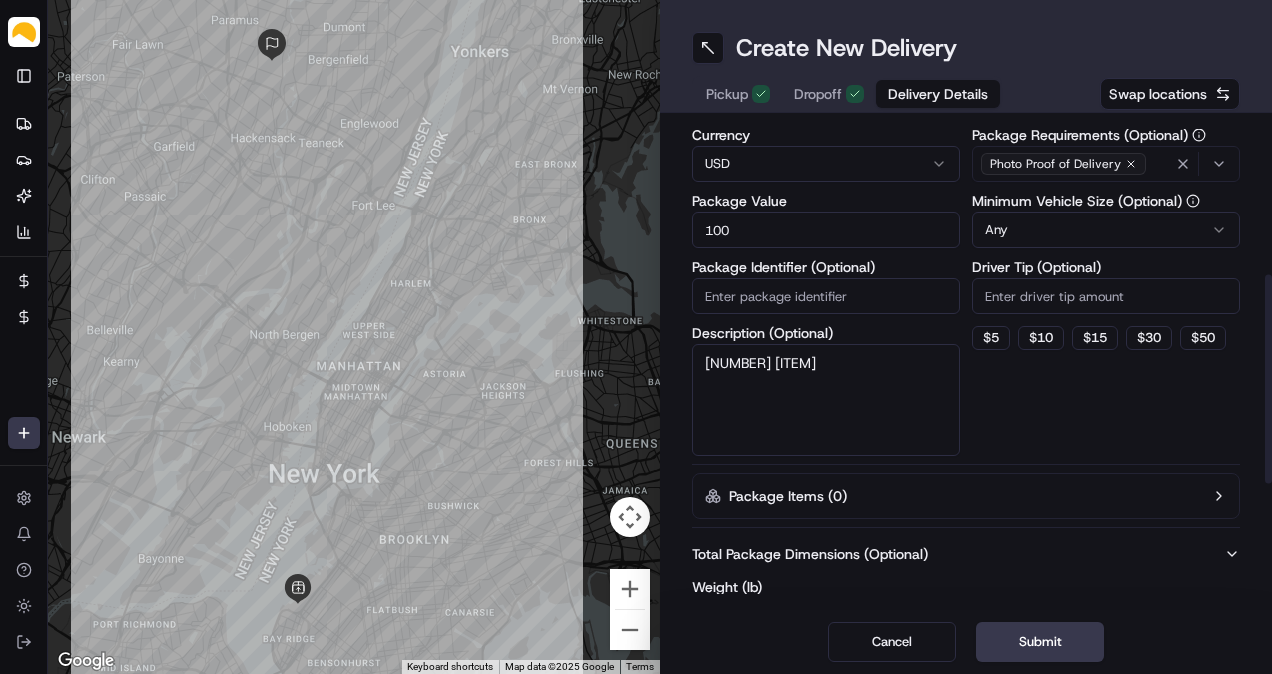 type 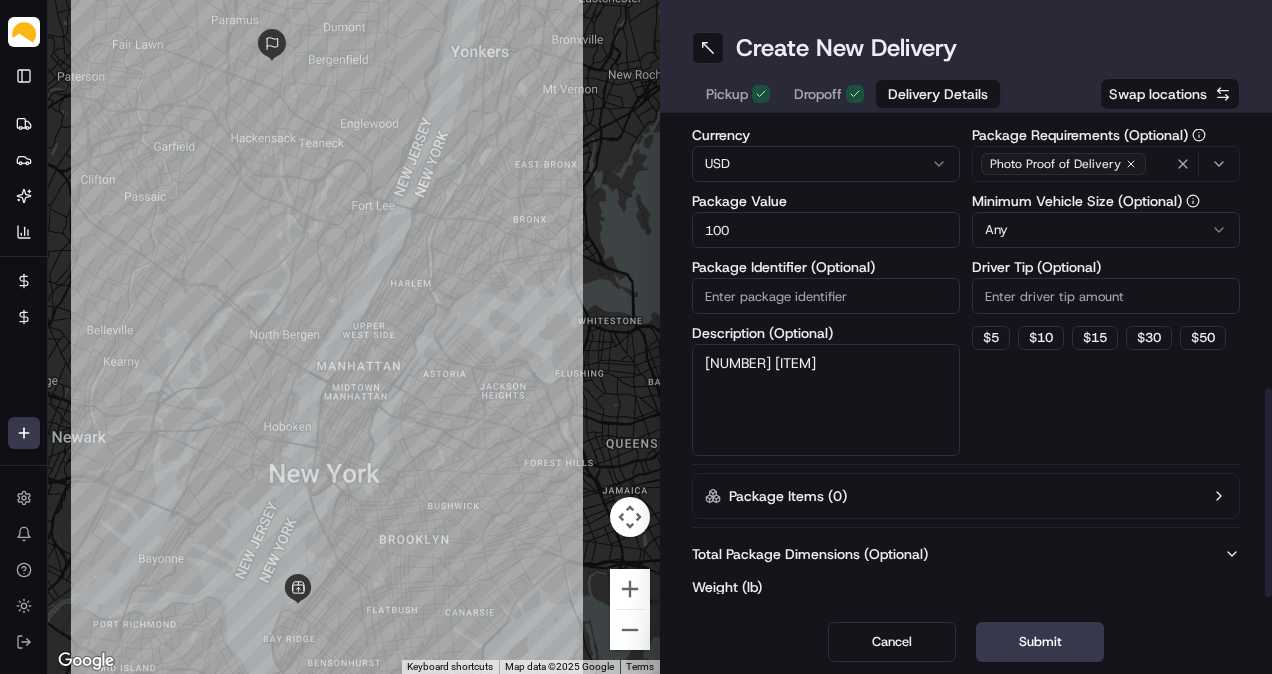 scroll, scrollTop: 612, scrollLeft: 0, axis: vertical 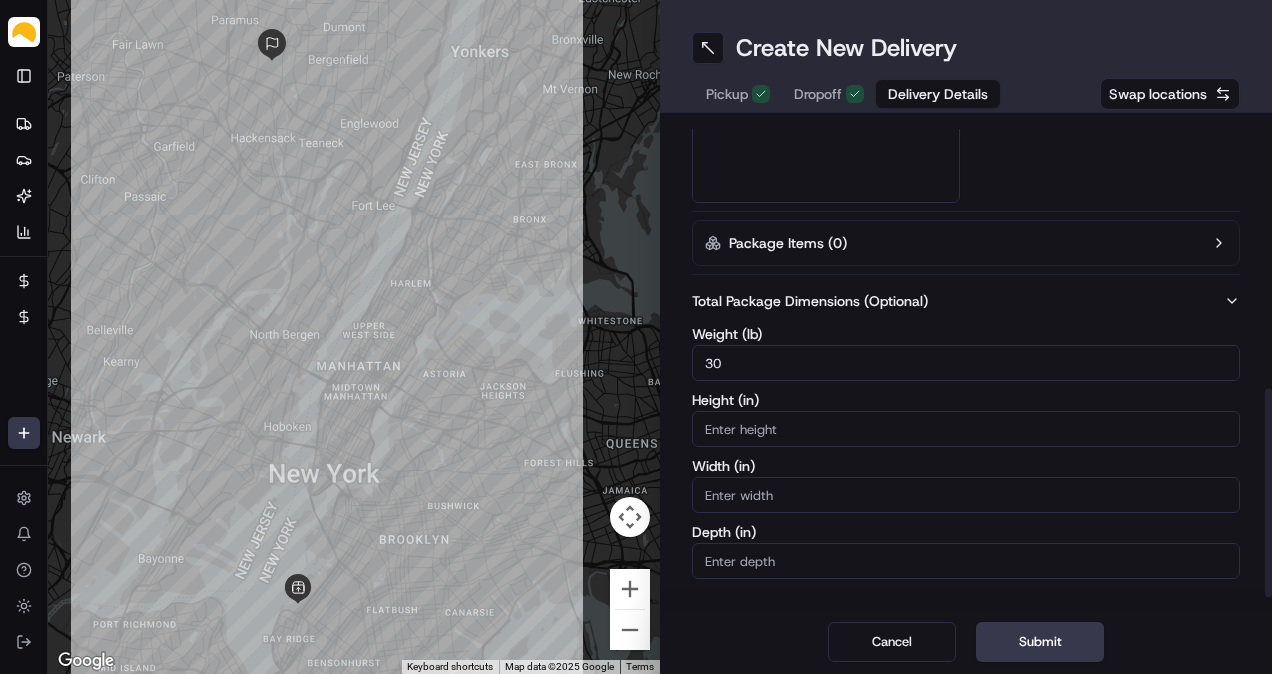 type on "30" 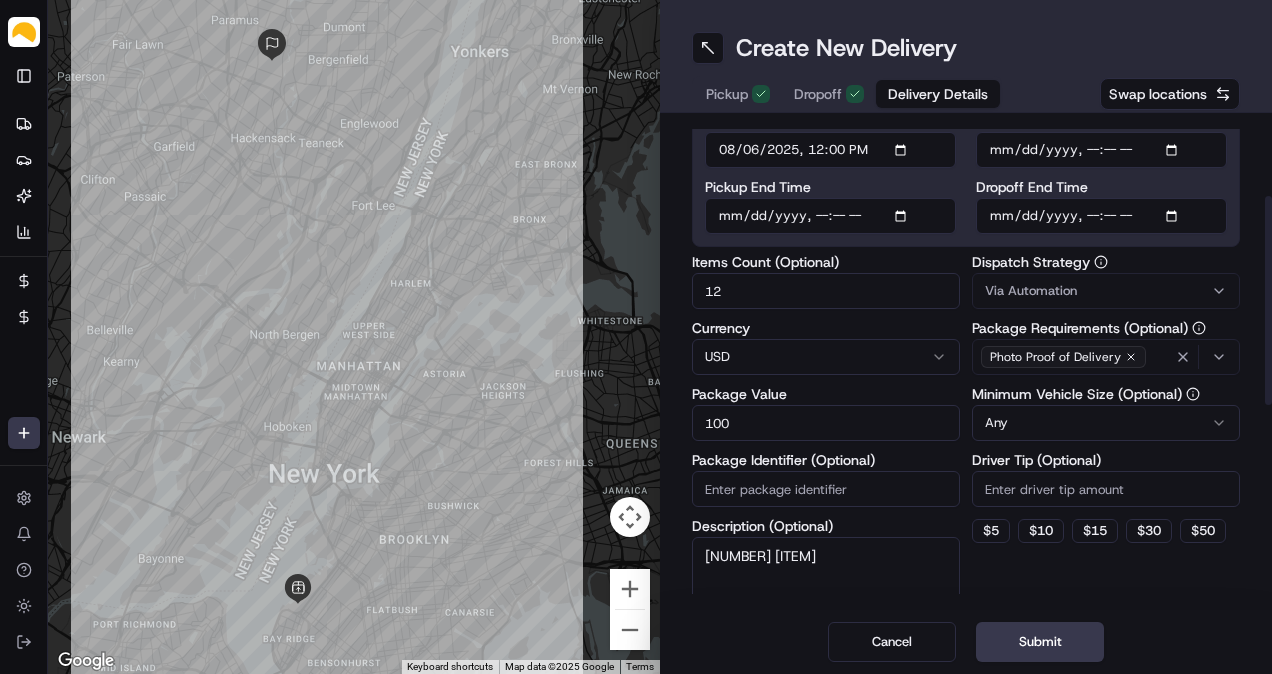 scroll, scrollTop: 500, scrollLeft: 0, axis: vertical 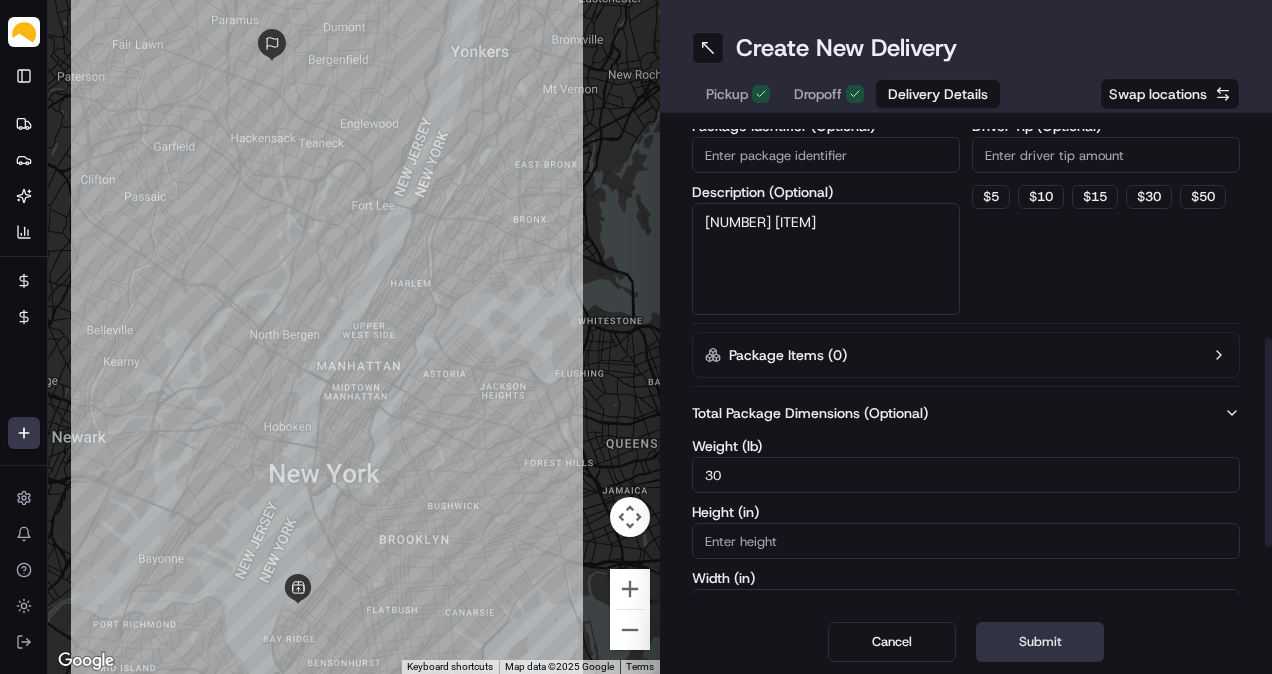 click on "Submit" at bounding box center [1040, 642] 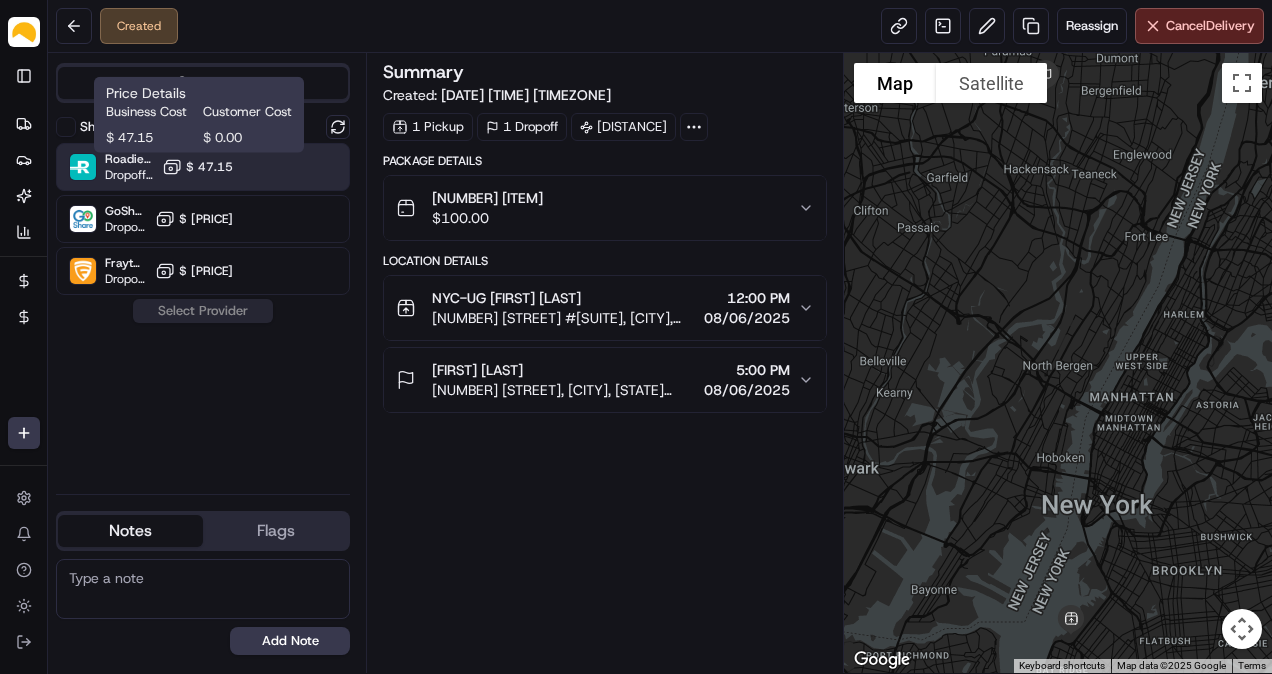 click on "$   47.15" at bounding box center [209, 167] 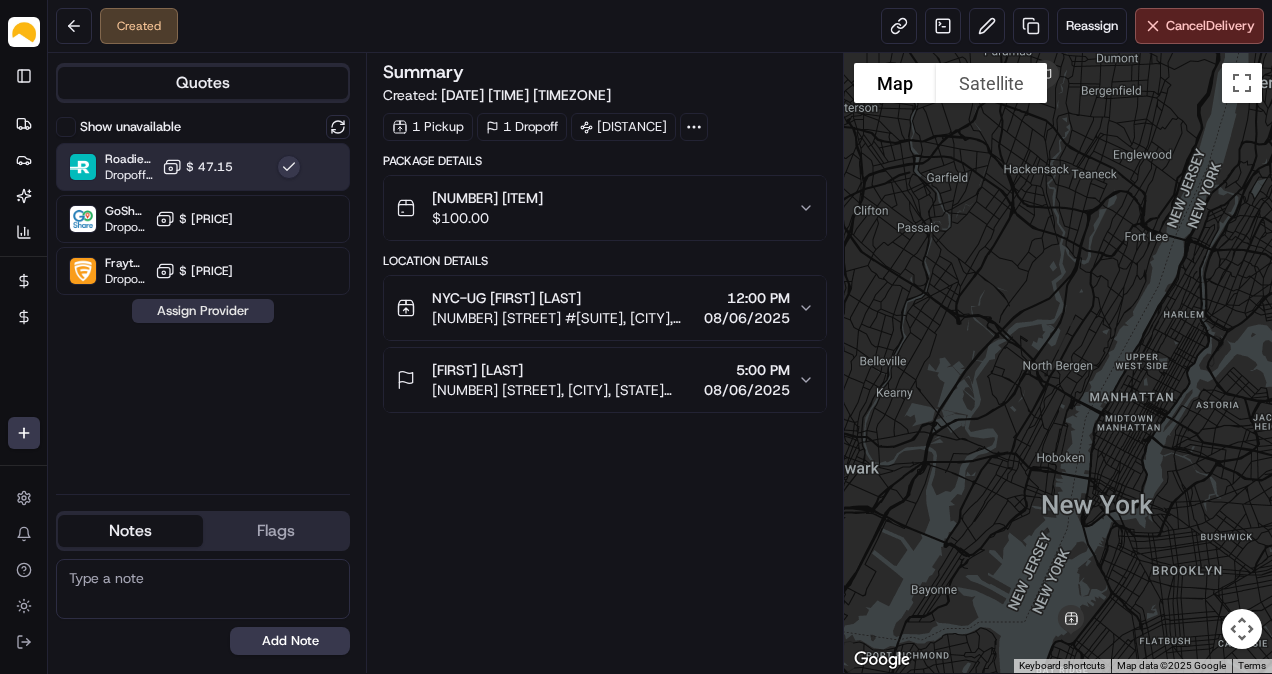 click on "Assign Provider" at bounding box center (203, 311) 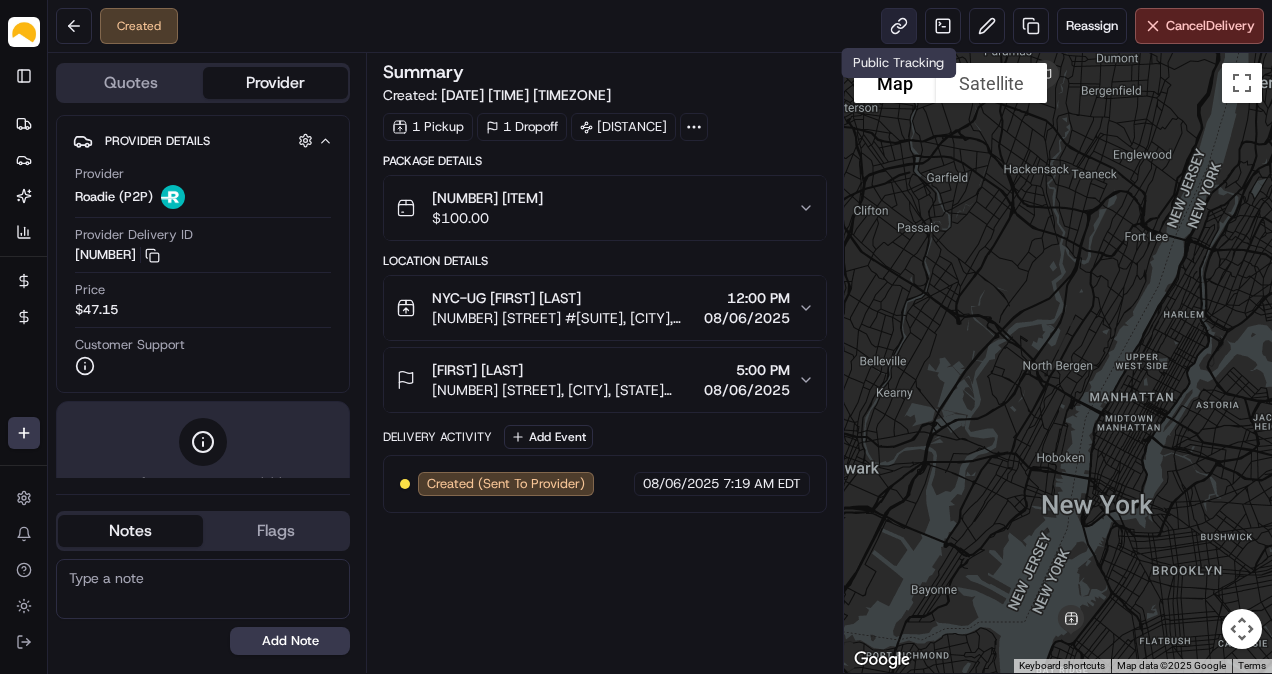 click at bounding box center [899, 26] 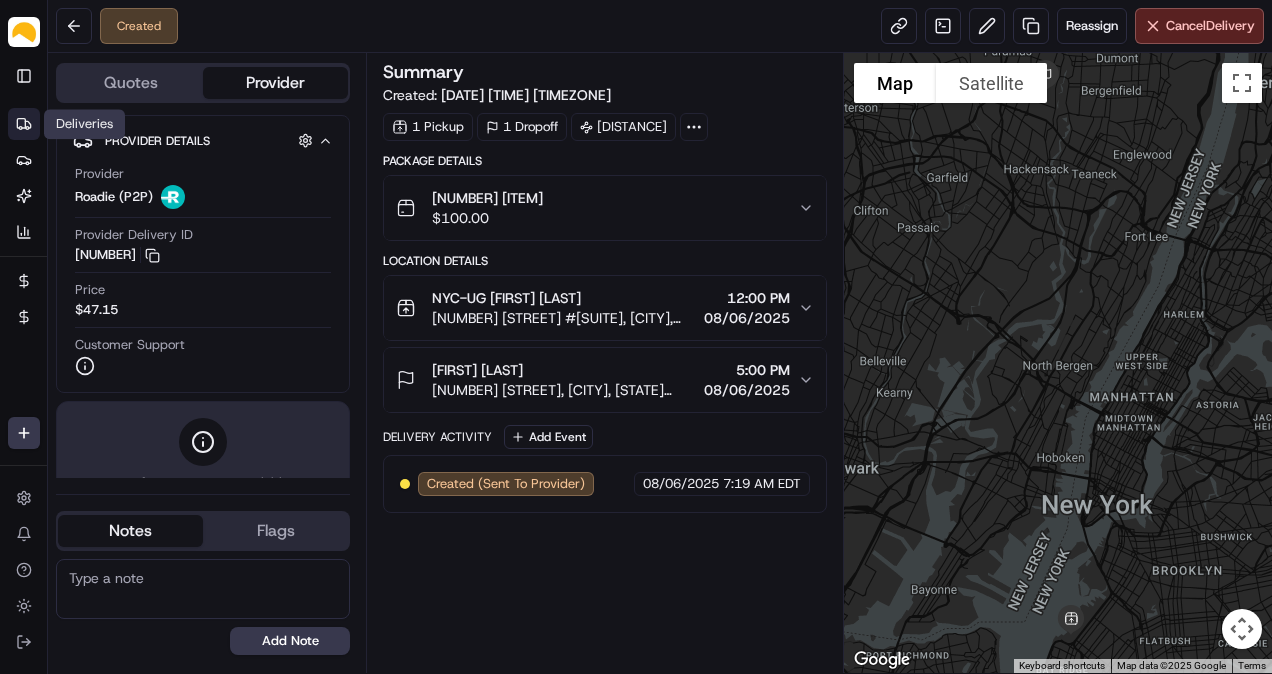 click 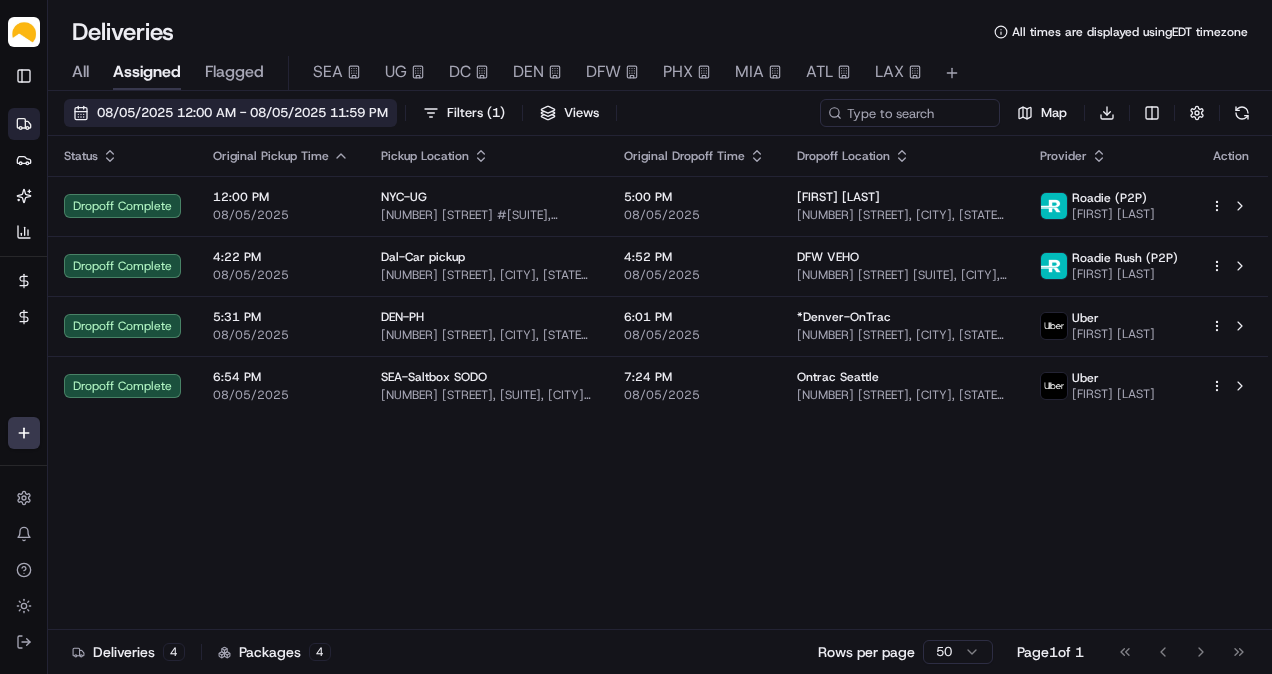 click on "08/05/2025 12:00 AM - 08/05/2025 11:59 PM" at bounding box center [242, 113] 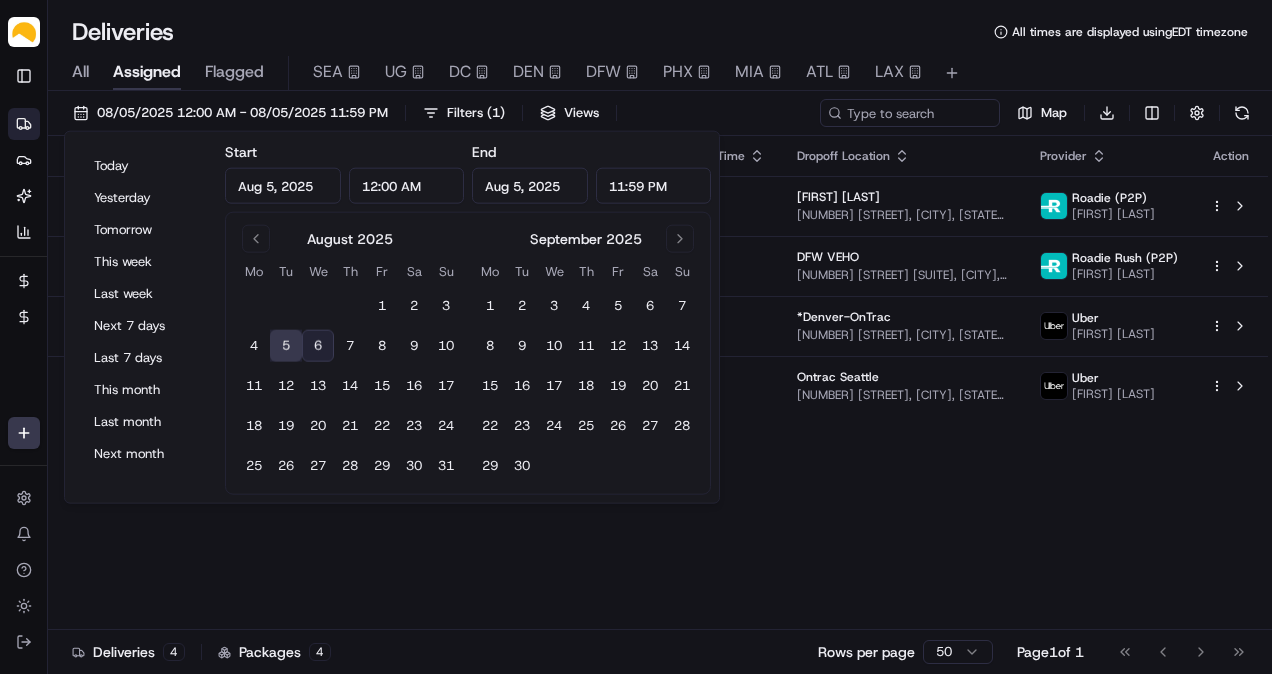 click on "6" at bounding box center (318, 346) 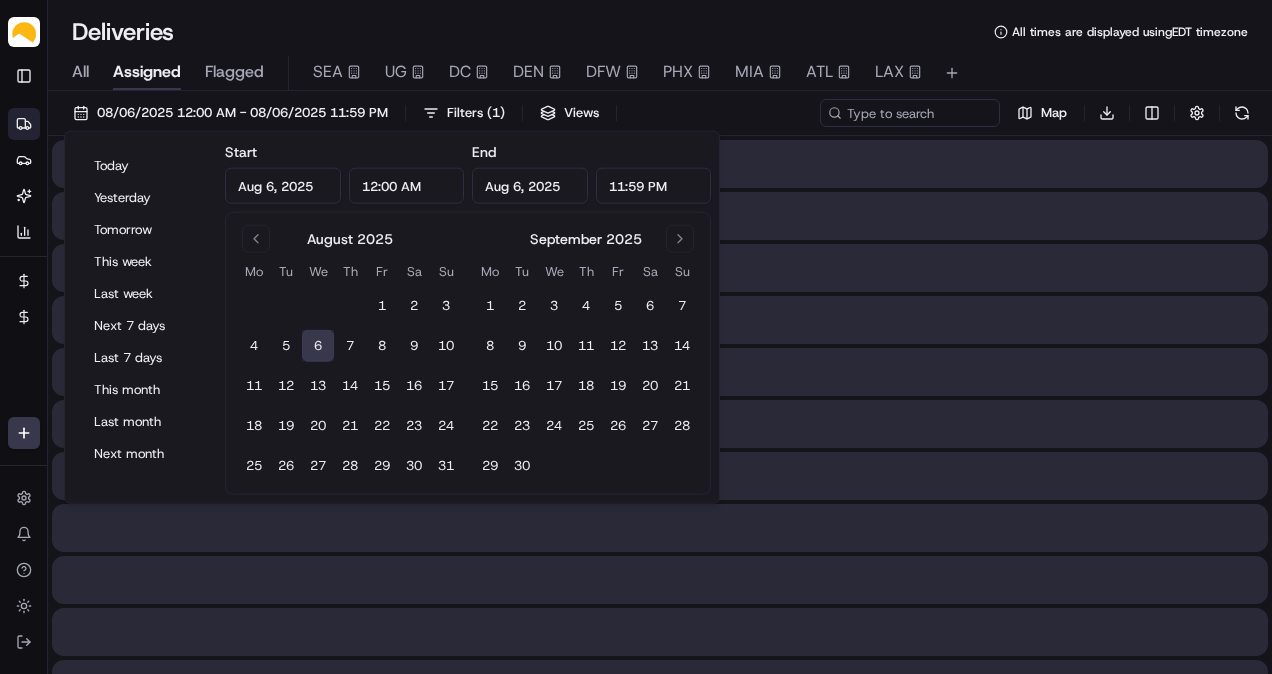 type on "Aug 6, 2025" 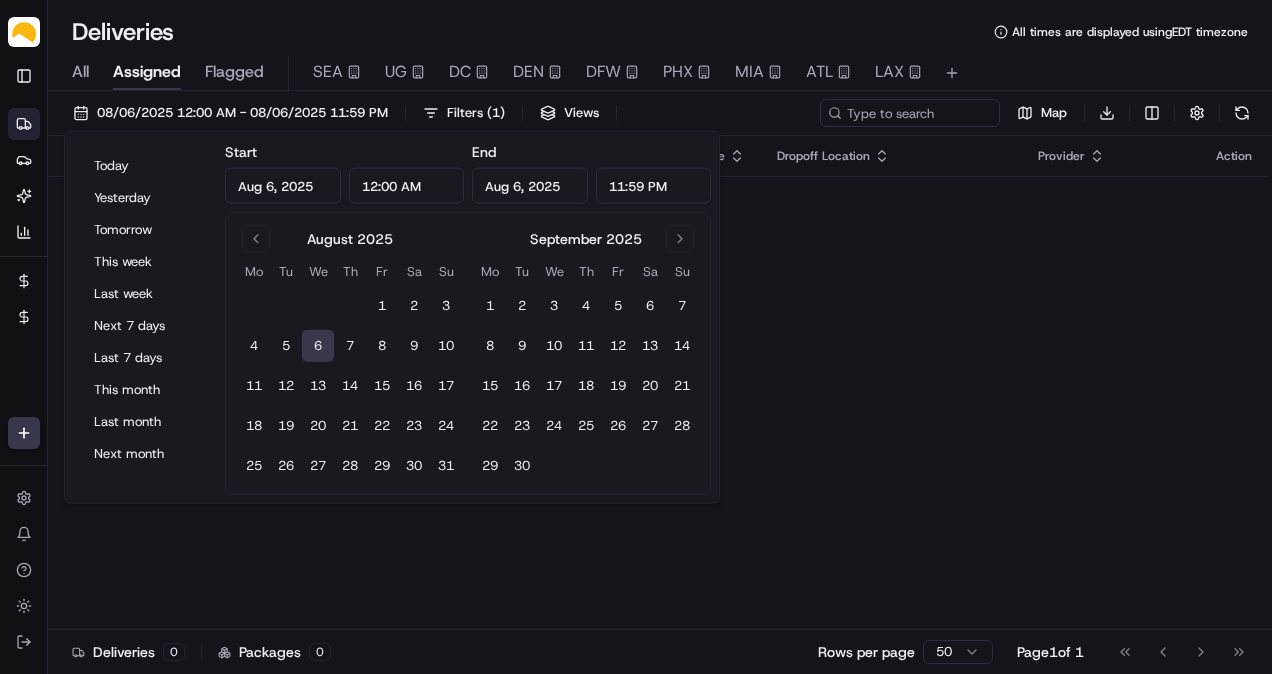 click on "Deliveries All times are displayed using  EDT   timezone All Assigned Flagged SEA UG DC DEN DFW PHX MIA ATL LAX [DATE] - [DATE] Filters ( 1 ) Views Map Download Status Original Pickup Time Pickup Location Original Dropoff Time Dropoff Location Provider Action No results. Deliveries 0 Packages 0 Rows per page 50 Page  1  of   1 Go to first page Go to previous page Go to next page Go to last page" at bounding box center [660, 337] 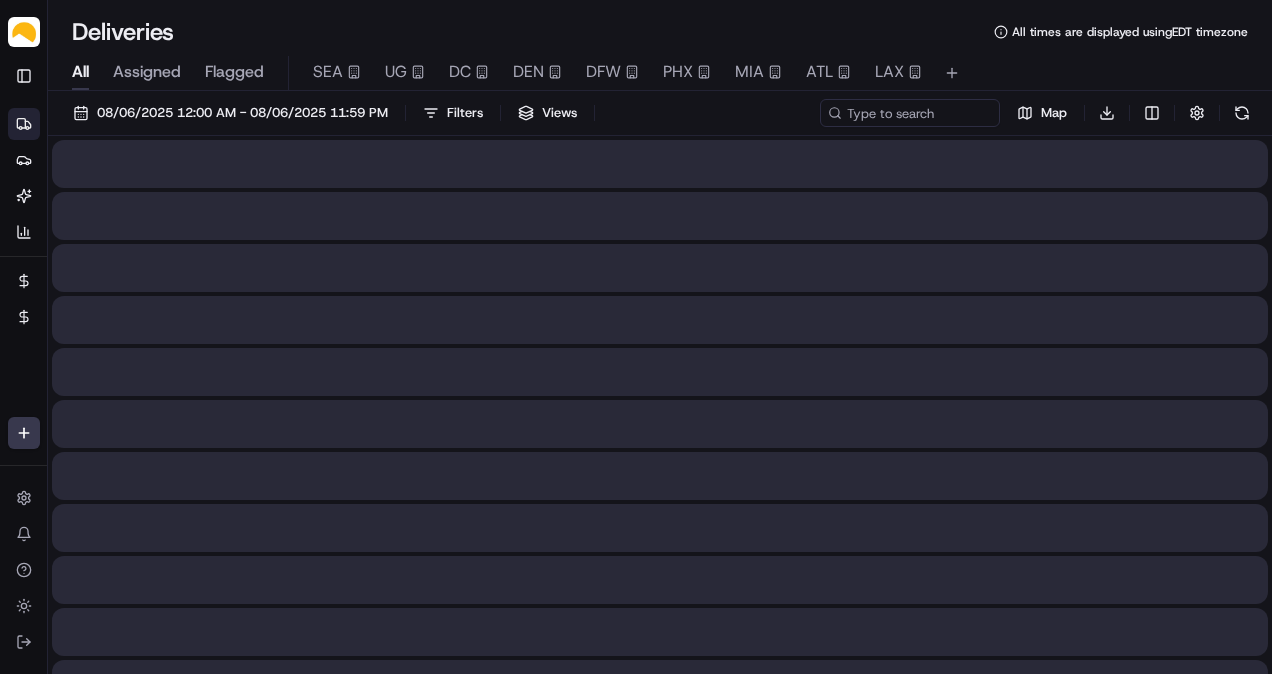 click on "All" at bounding box center (80, 72) 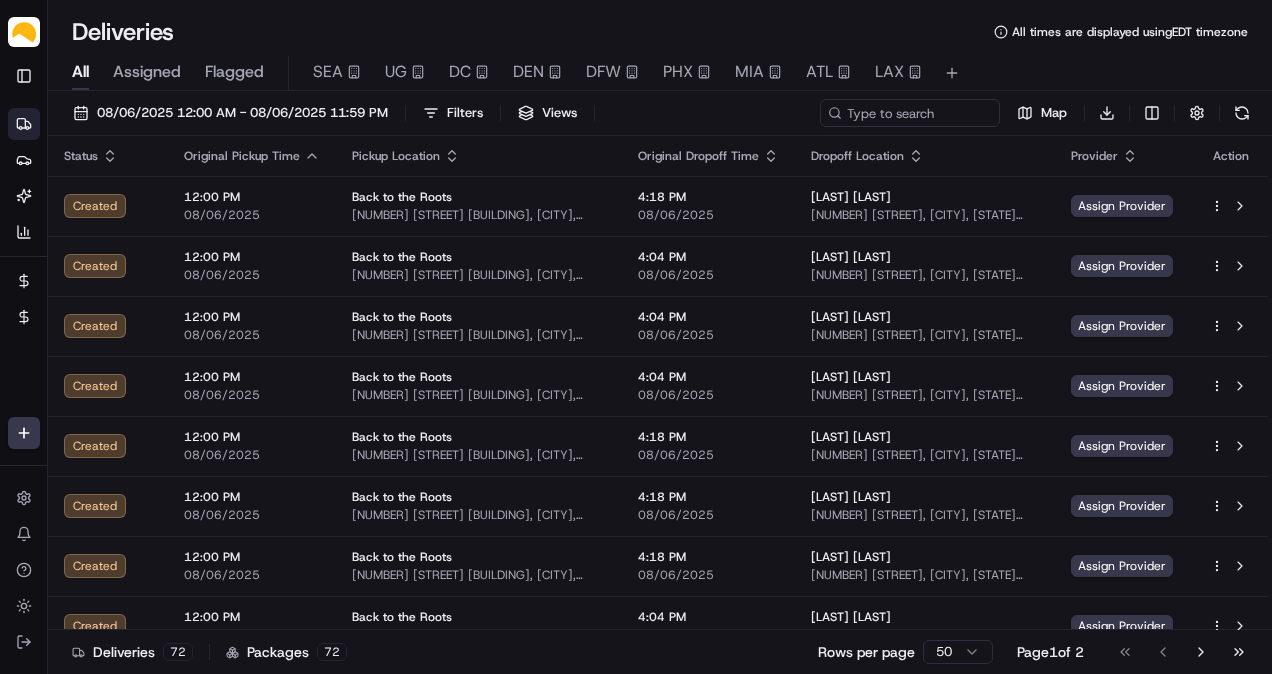 click on "Assigned" at bounding box center [147, 72] 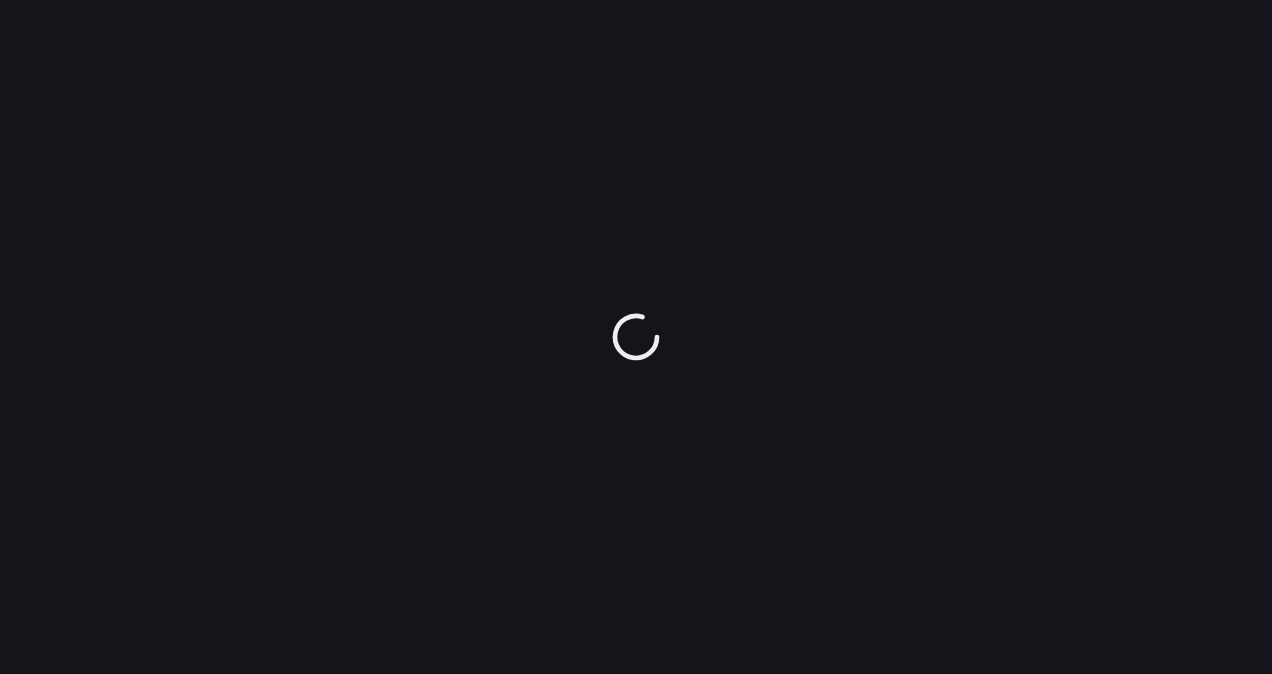 scroll, scrollTop: 0, scrollLeft: 0, axis: both 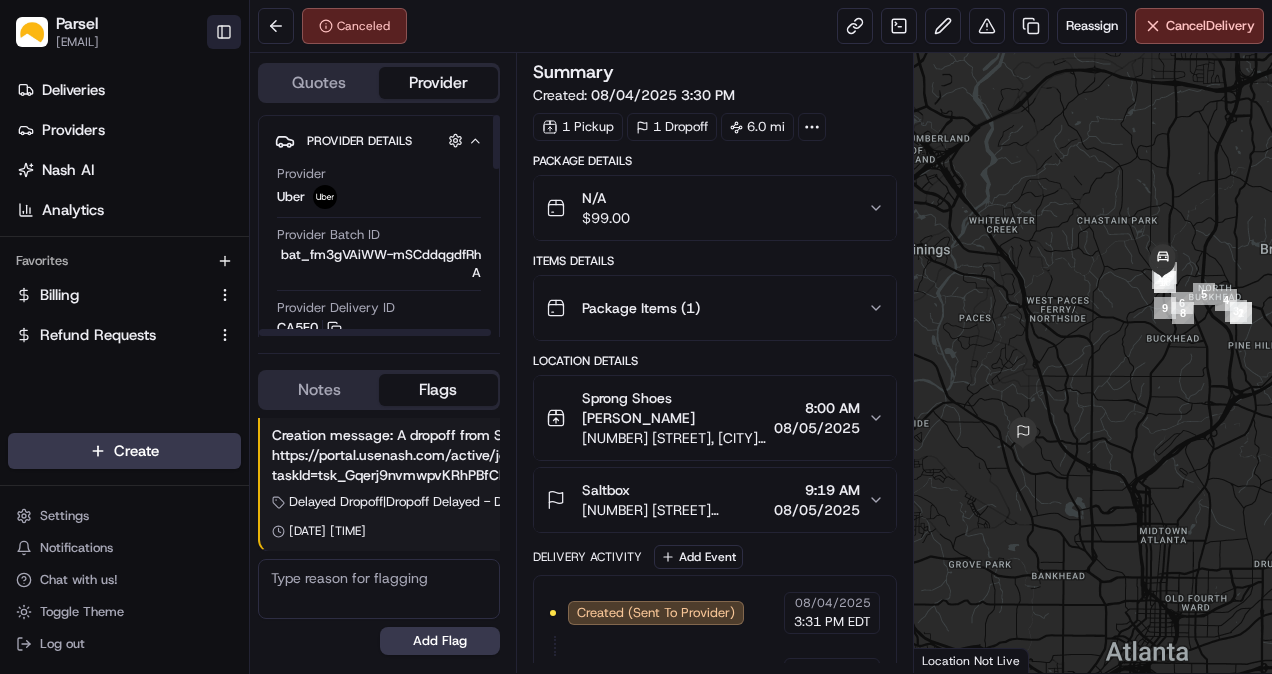click on "Toggle Sidebar" at bounding box center (224, 32) 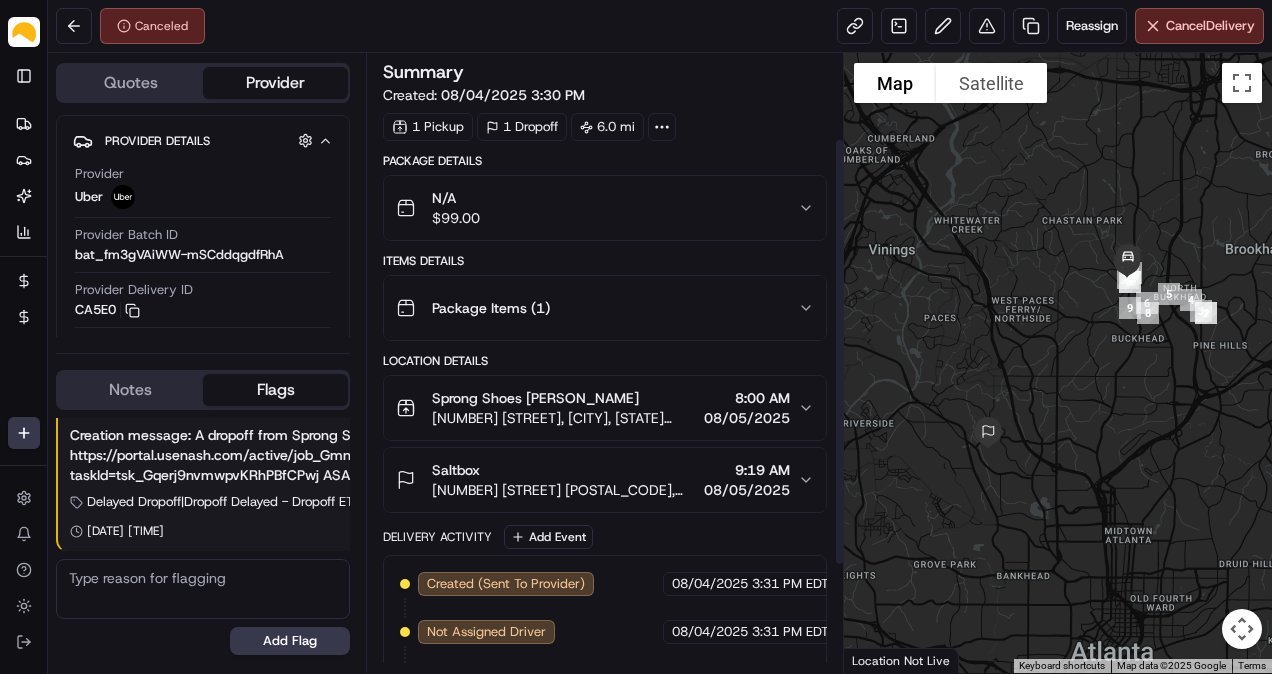 scroll, scrollTop: 276, scrollLeft: 0, axis: vertical 